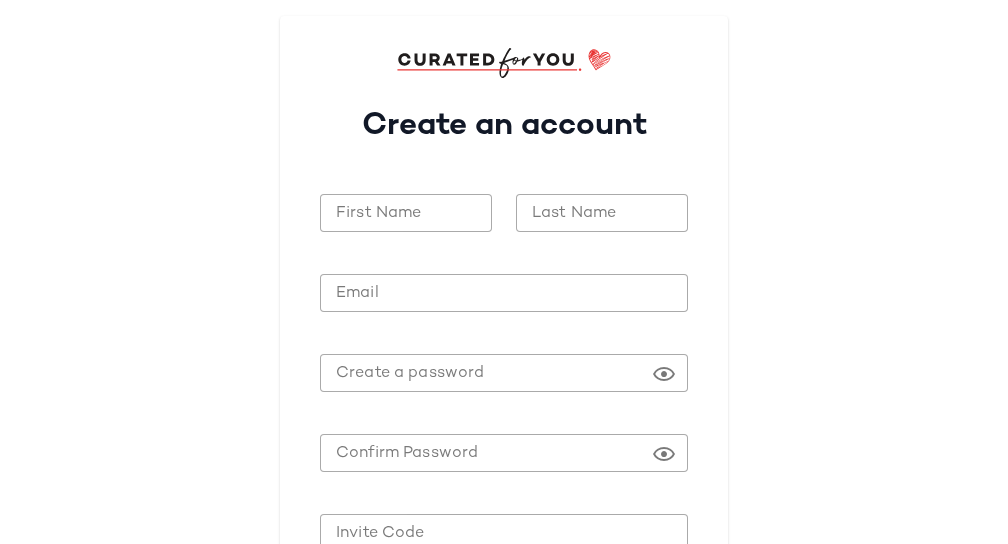 scroll, scrollTop: 196, scrollLeft: 0, axis: vertical 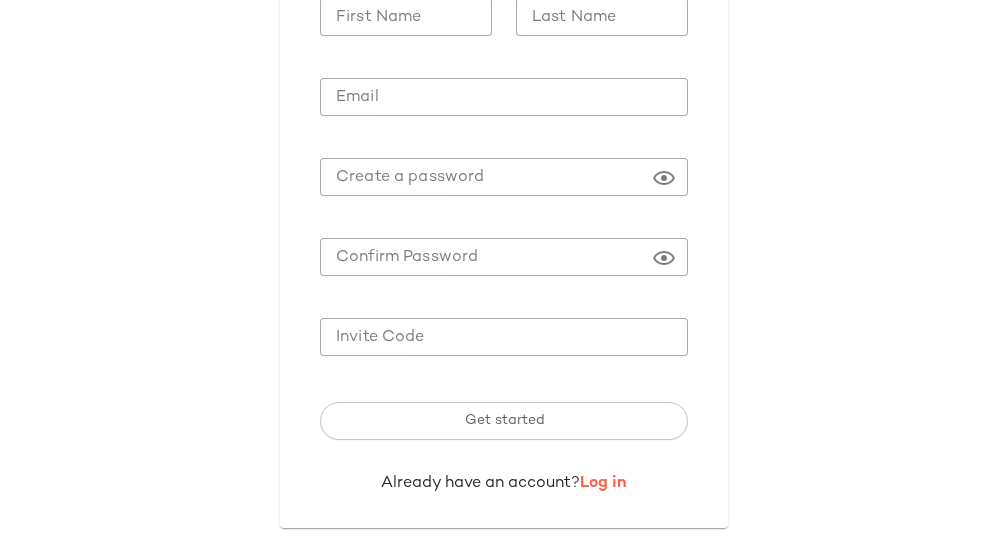 type on "**********" 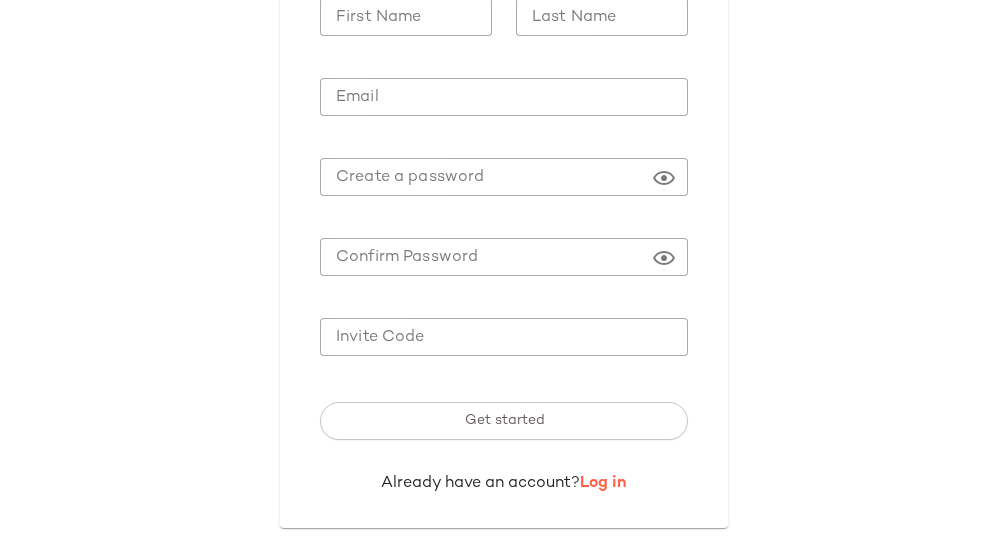 click on "Log in" at bounding box center (603, 483) 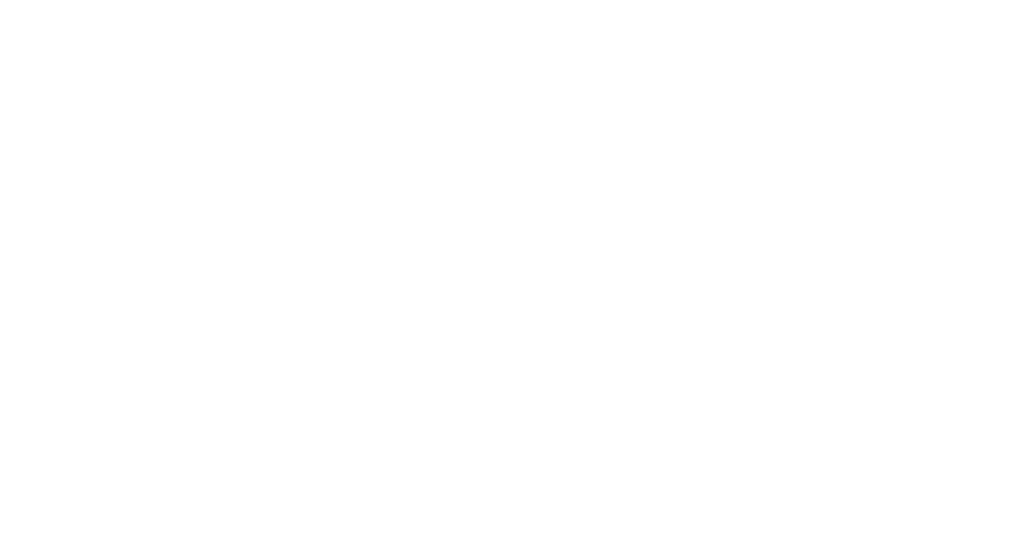 scroll, scrollTop: 0, scrollLeft: 0, axis: both 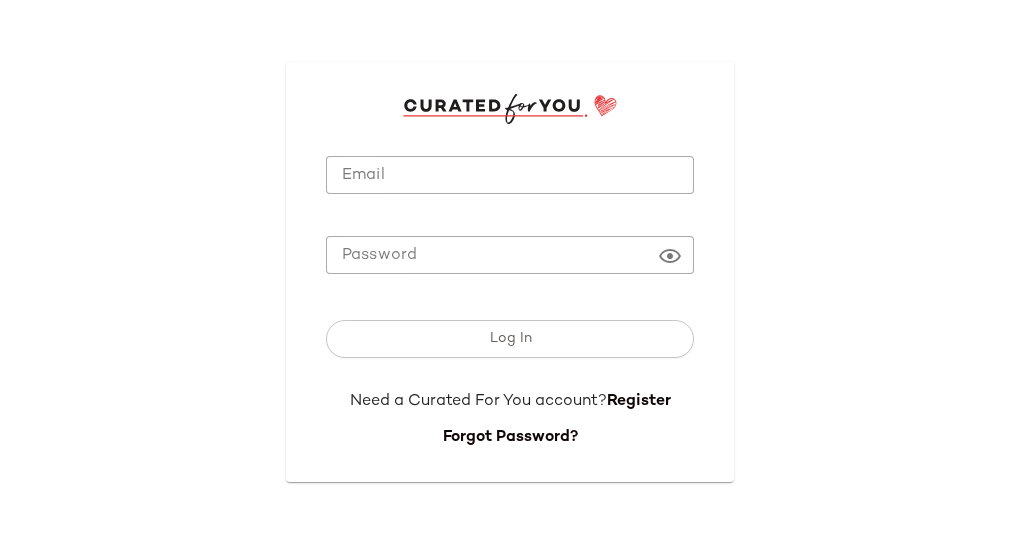 type on "**********" 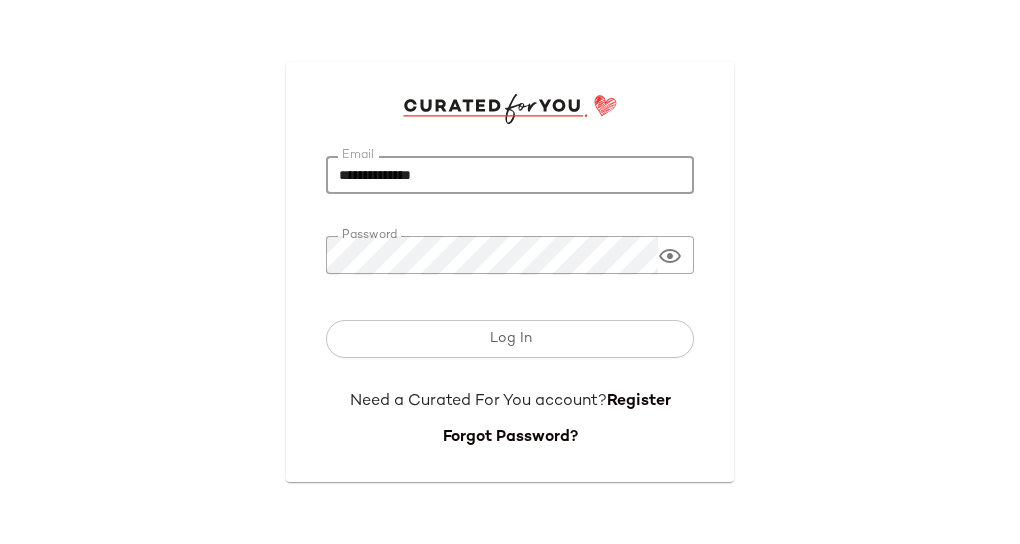 click on "**********" 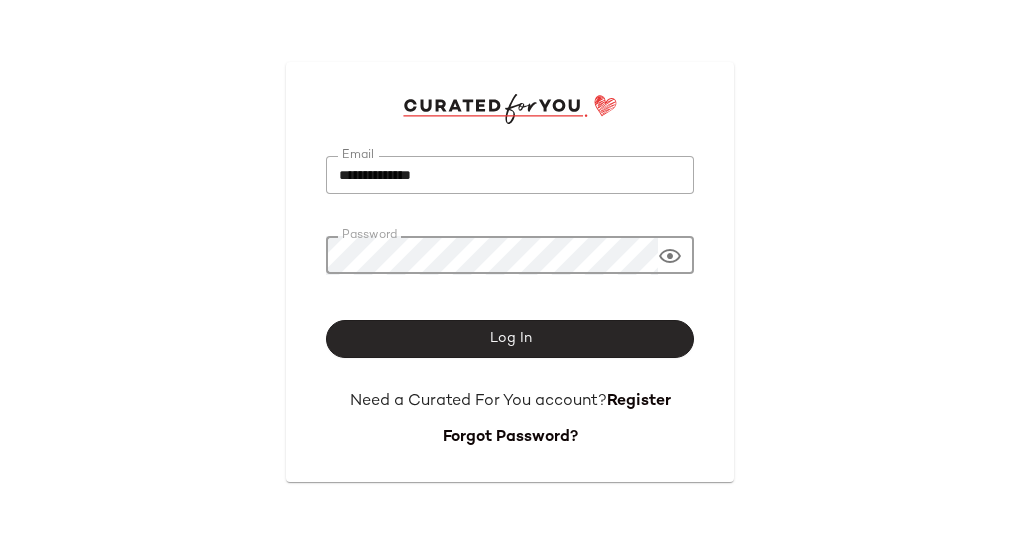 click on "Log In" at bounding box center (510, 339) 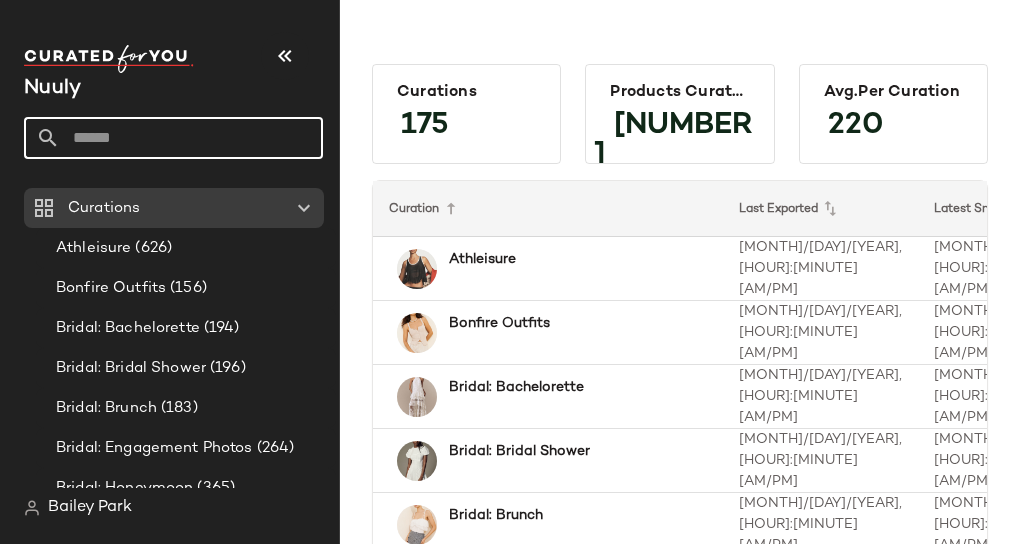 click 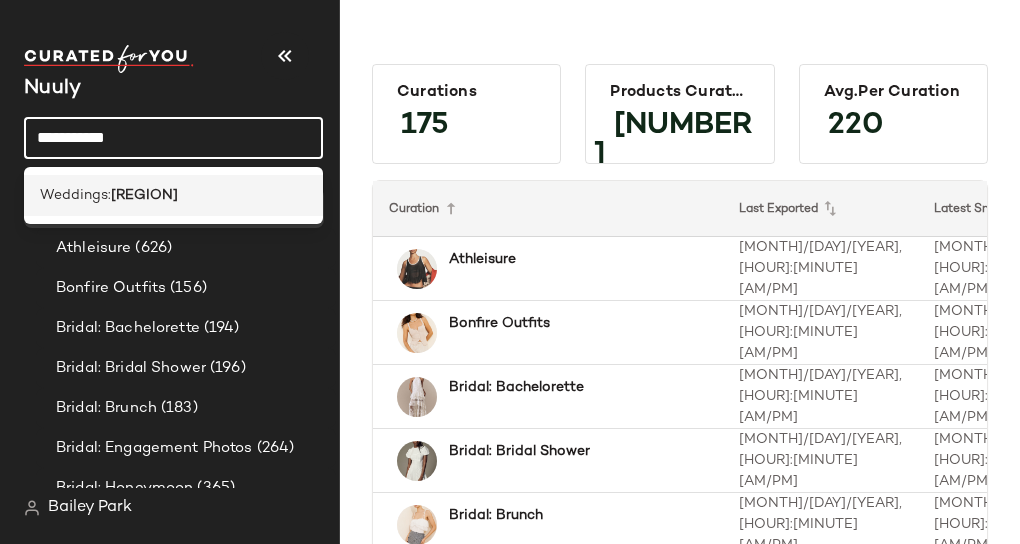 type on "**********" 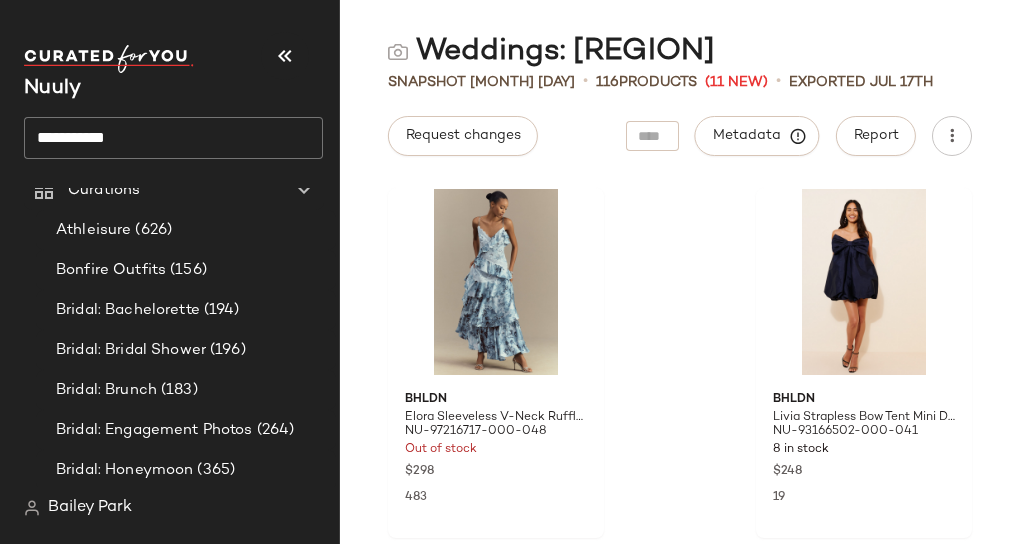 scroll, scrollTop: 20, scrollLeft: 0, axis: vertical 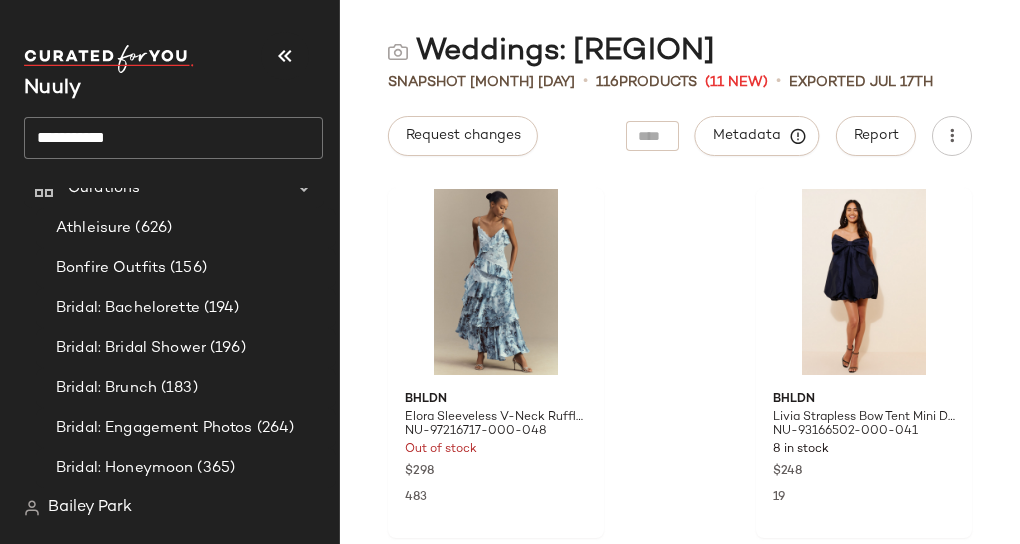 click on "**********" 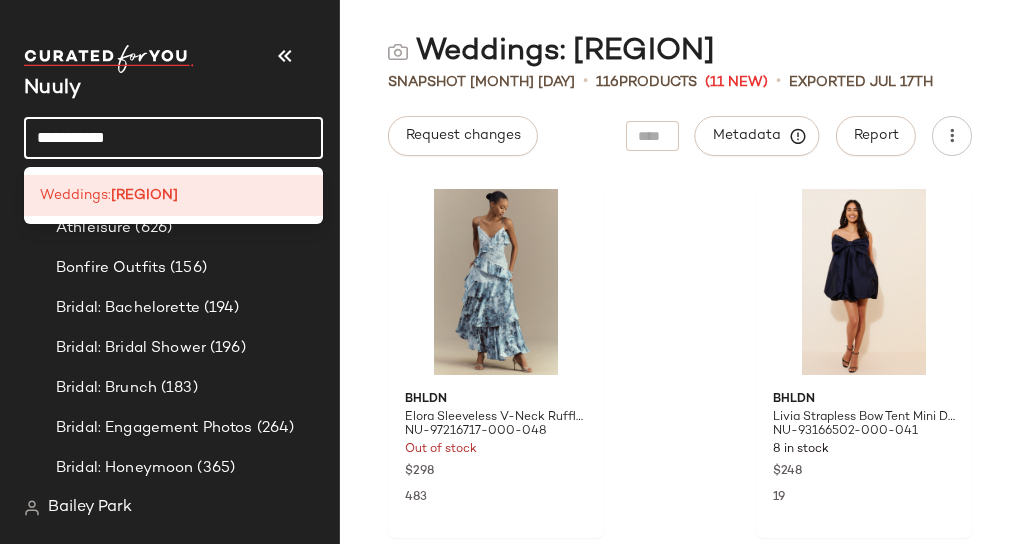 click on "**********" 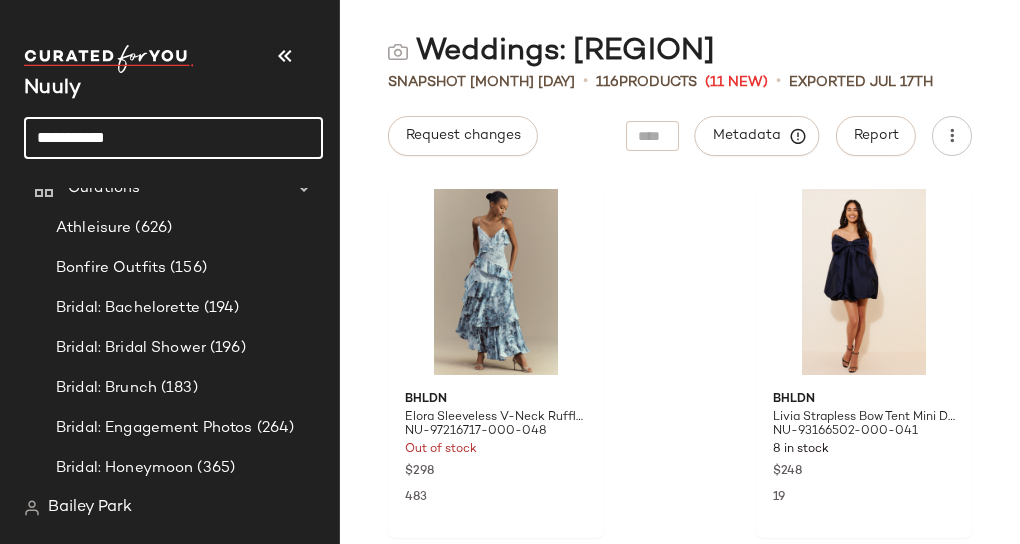 click on "**********" 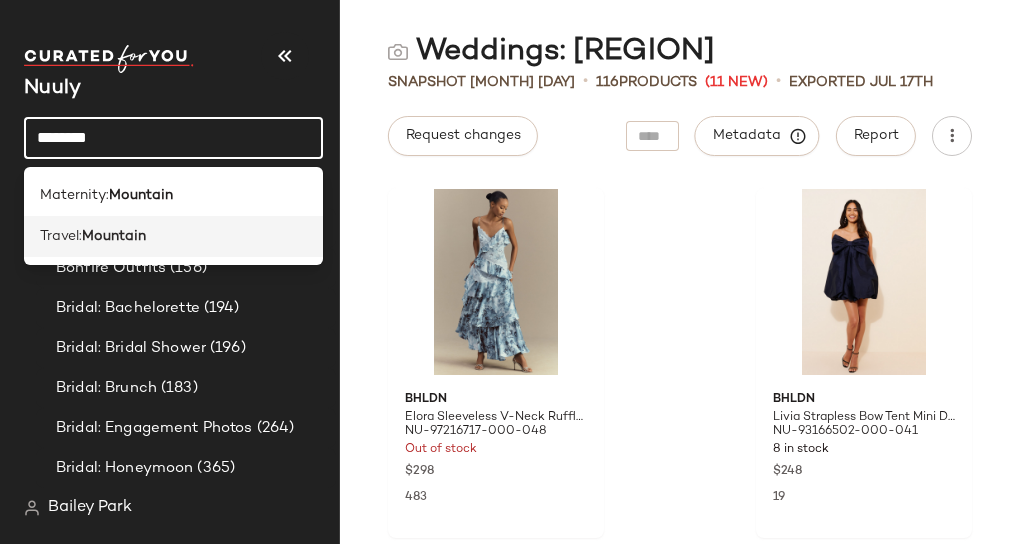 type on "********" 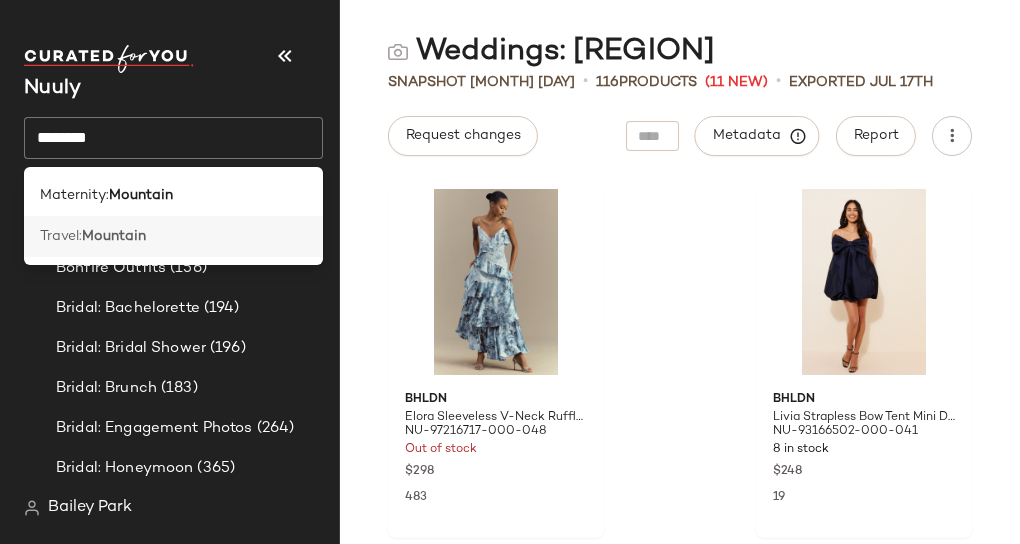 click on "Travel: [LOCATION]" 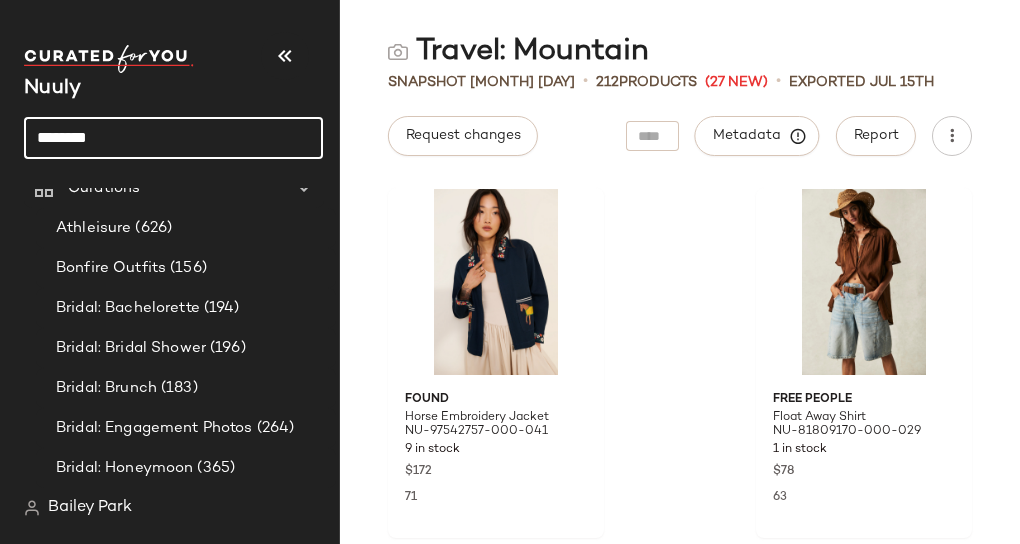 click on "********" 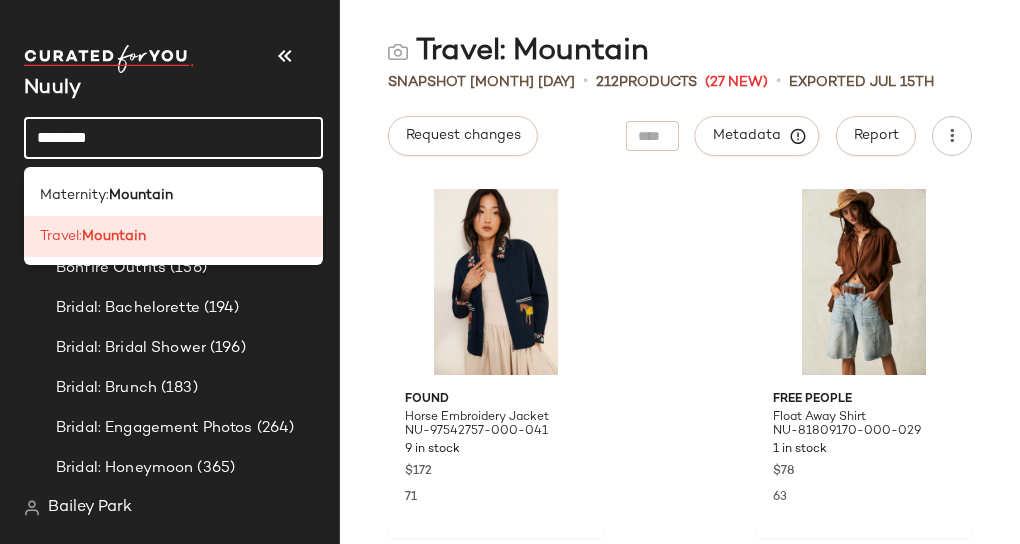 click on "********" 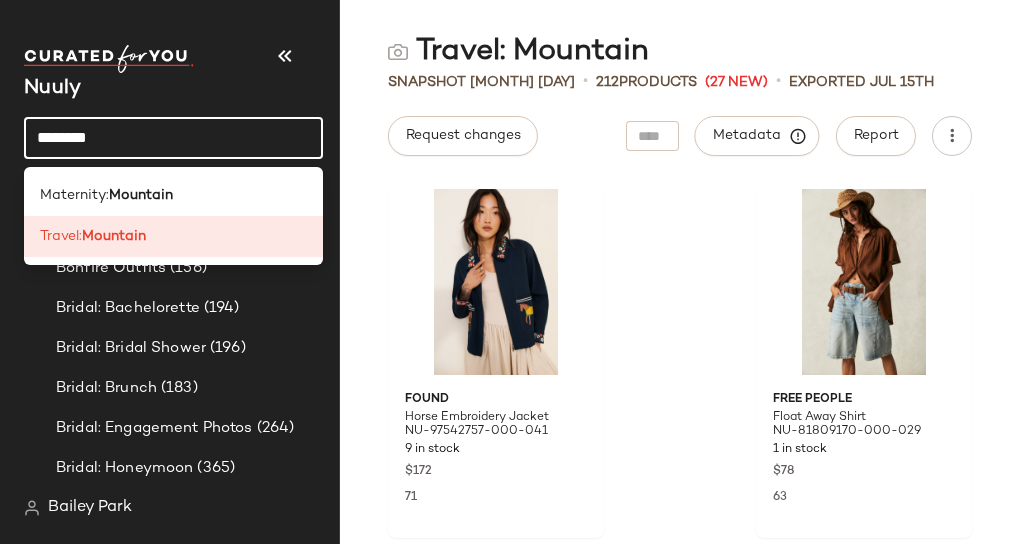 click on "********" 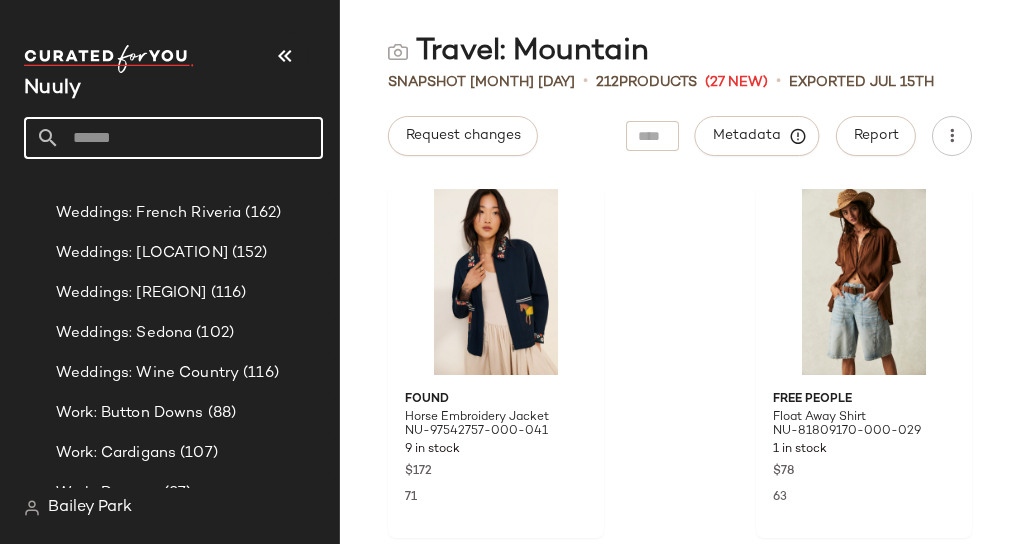 scroll, scrollTop: 6547, scrollLeft: 0, axis: vertical 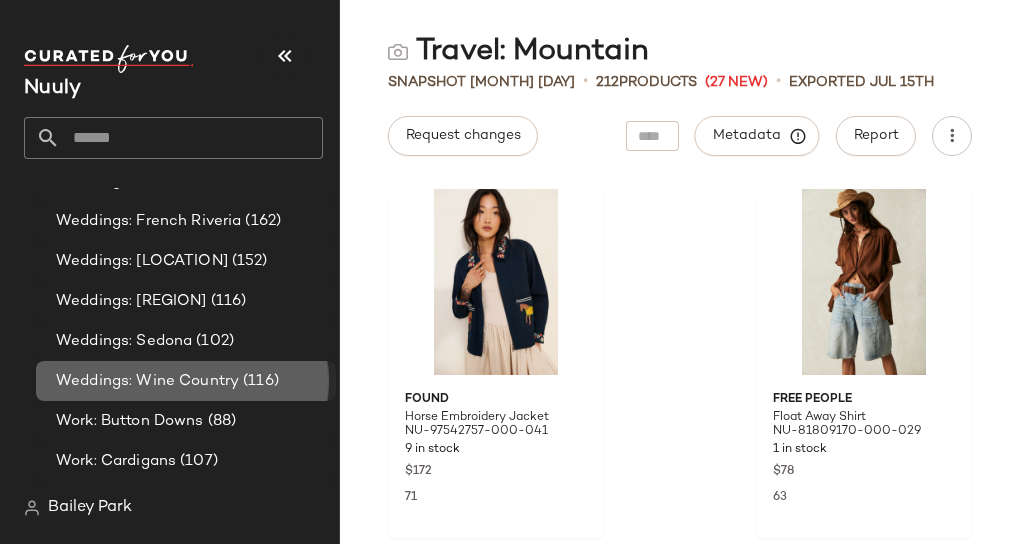 click on "Weddings: Wine Country" at bounding box center (147, 381) 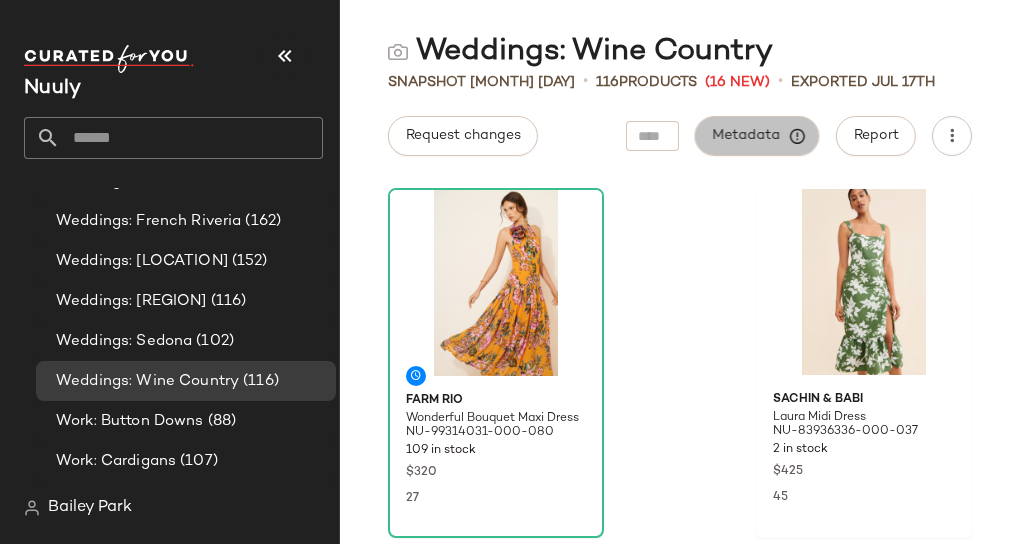 click on "Metadata" at bounding box center (757, 136) 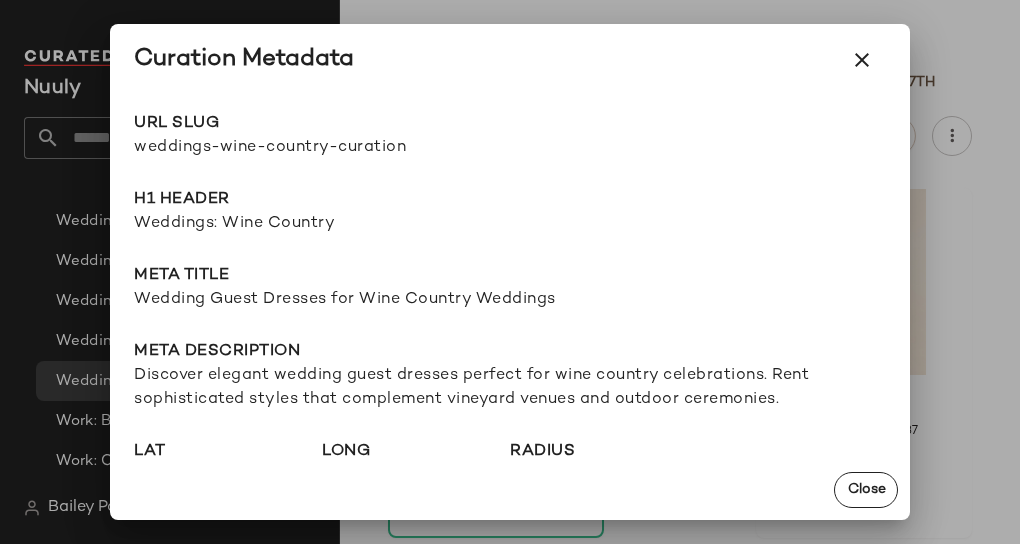 click on "weddings-wine-country-curation" at bounding box center [322, 148] 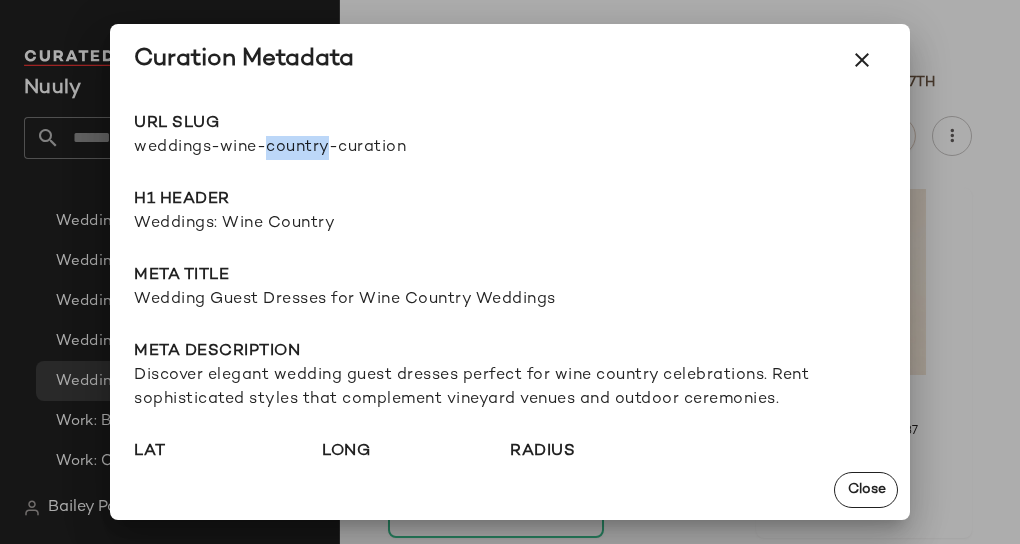 click on "weddings-wine-country-curation" at bounding box center [322, 148] 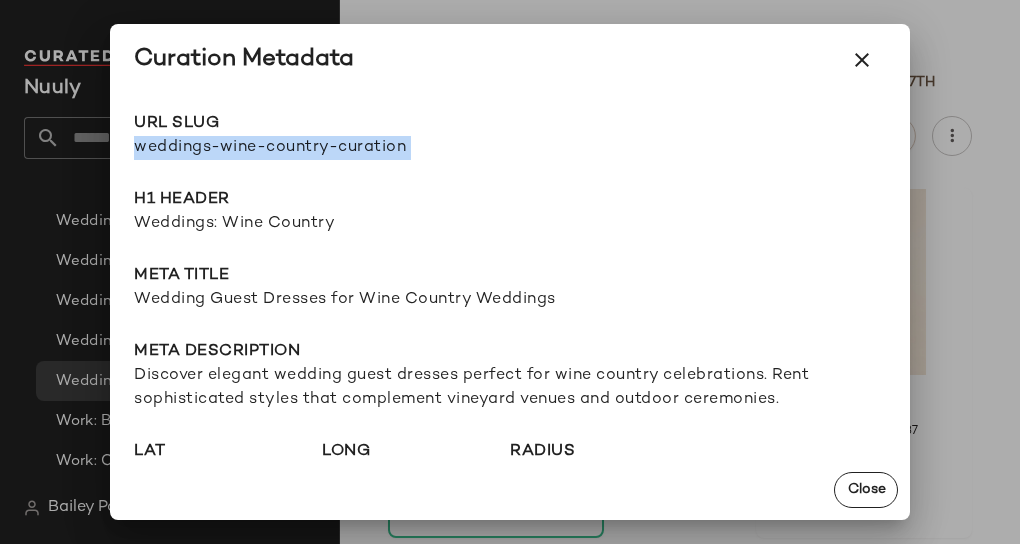 click on "weddings-wine-country-curation" at bounding box center [322, 148] 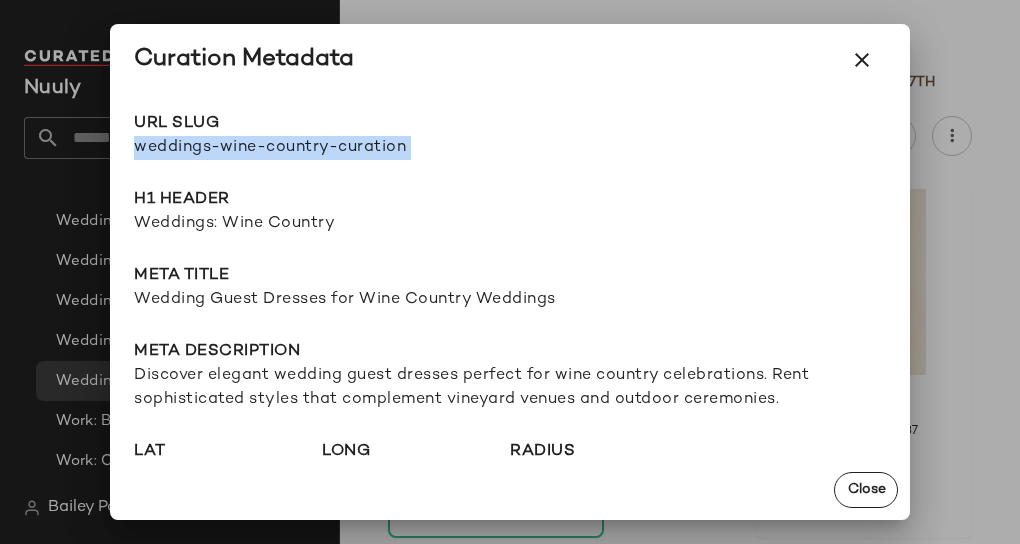drag, startPoint x: 860, startPoint y: 59, endPoint x: 845, endPoint y: 71, distance: 19.209373 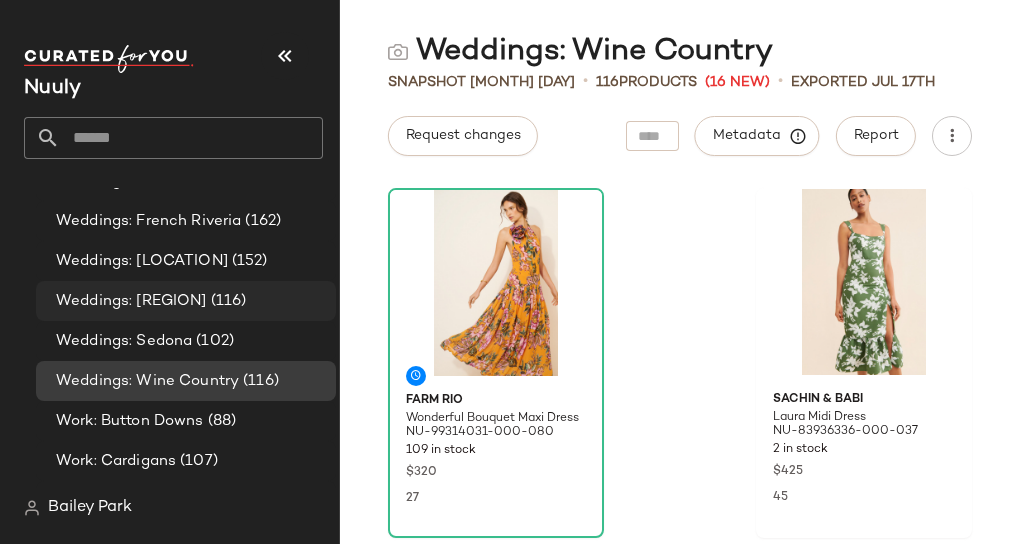click on "Weddings: [REGION]" at bounding box center [131, 301] 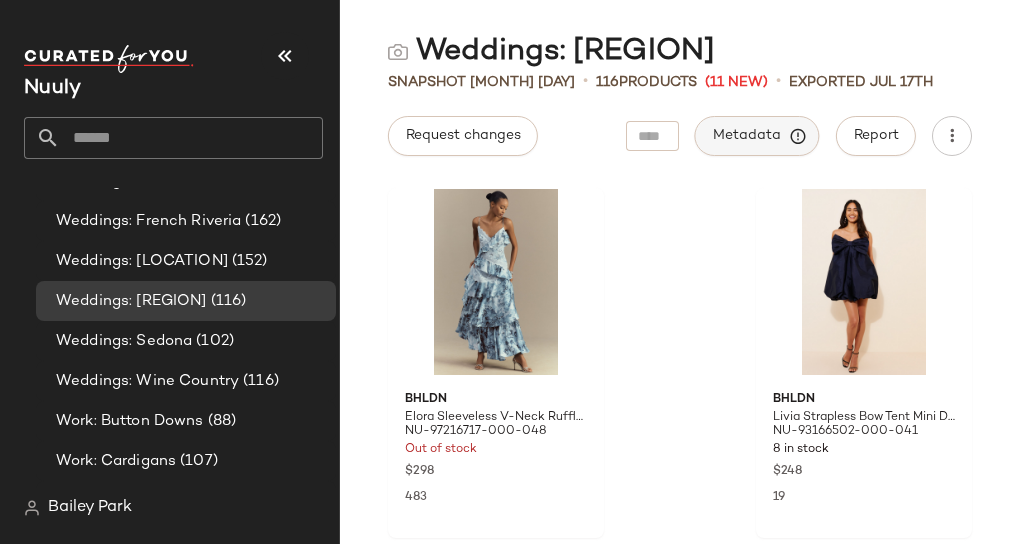 click on "Metadata" 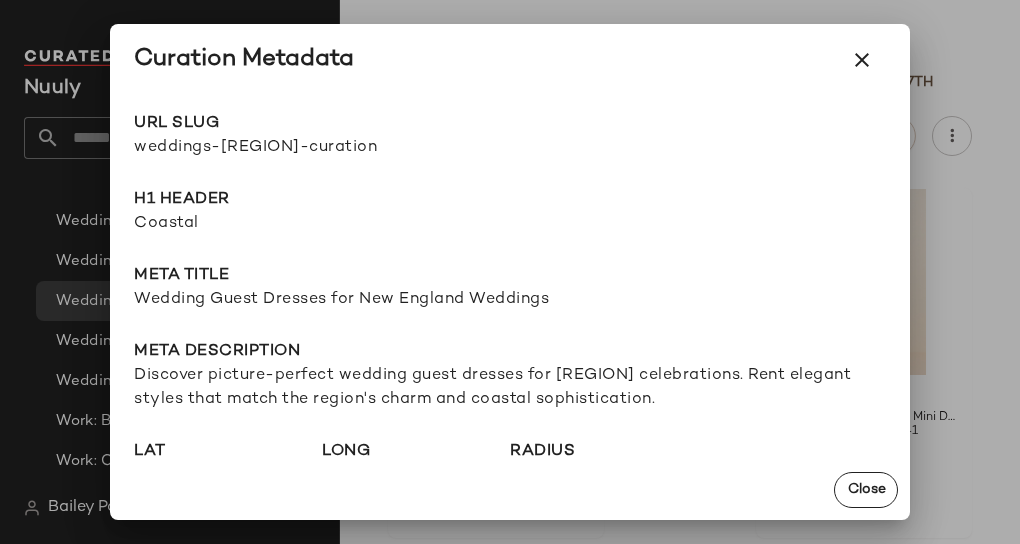 click on "weddings-[REGION]-curation" at bounding box center (322, 148) 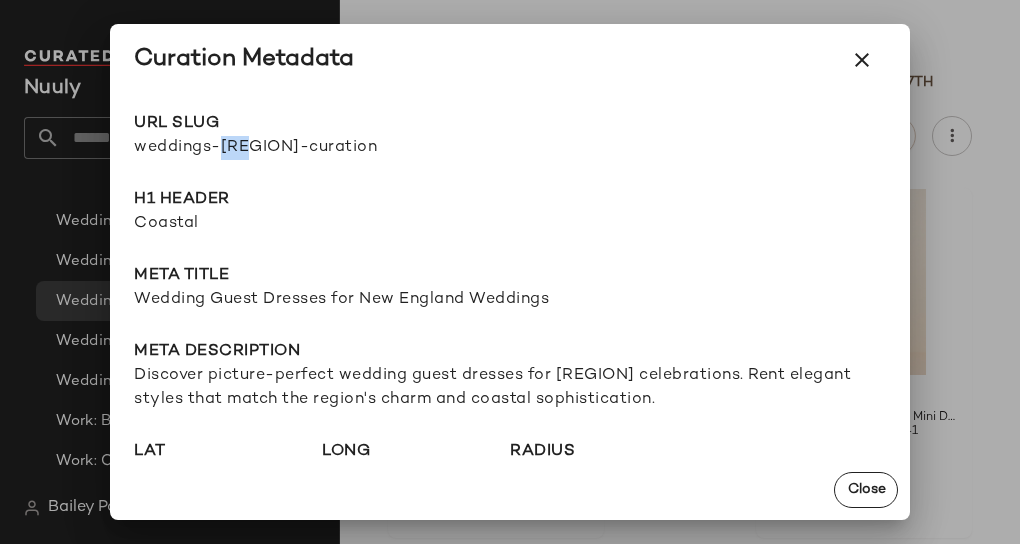 click on "weddings-[REGION]-curation" at bounding box center (322, 148) 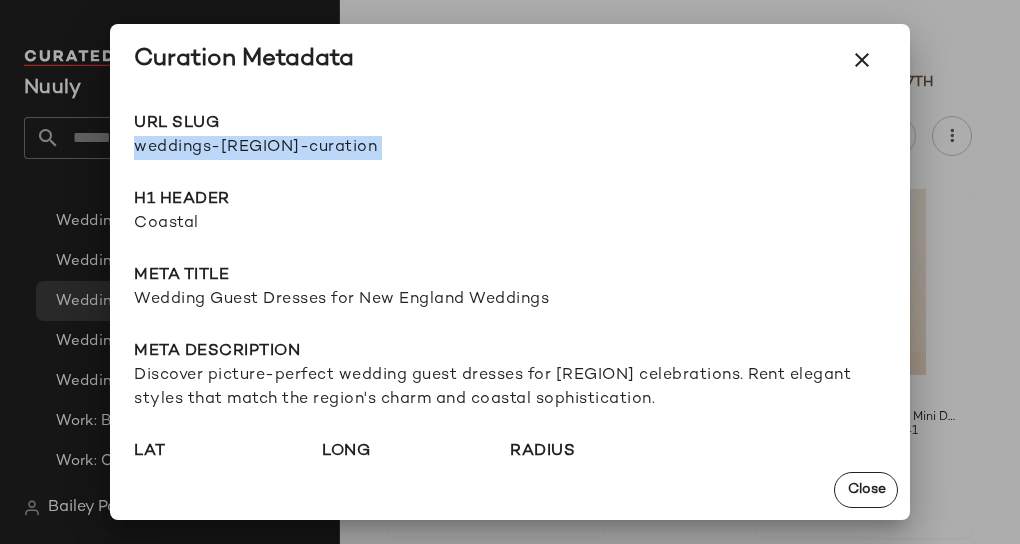 click on "weddings-[REGION]-curation" at bounding box center [322, 148] 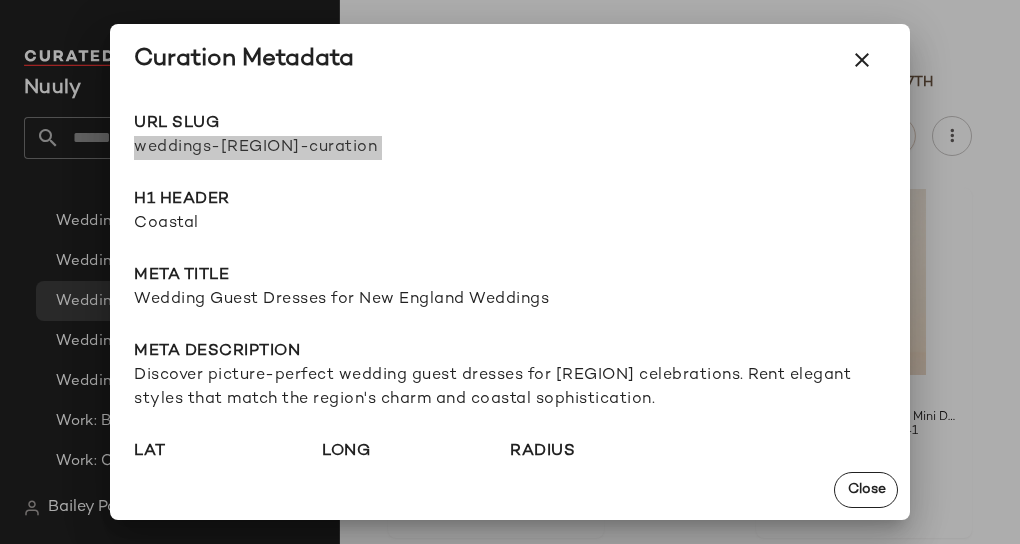 scroll, scrollTop: 2, scrollLeft: 0, axis: vertical 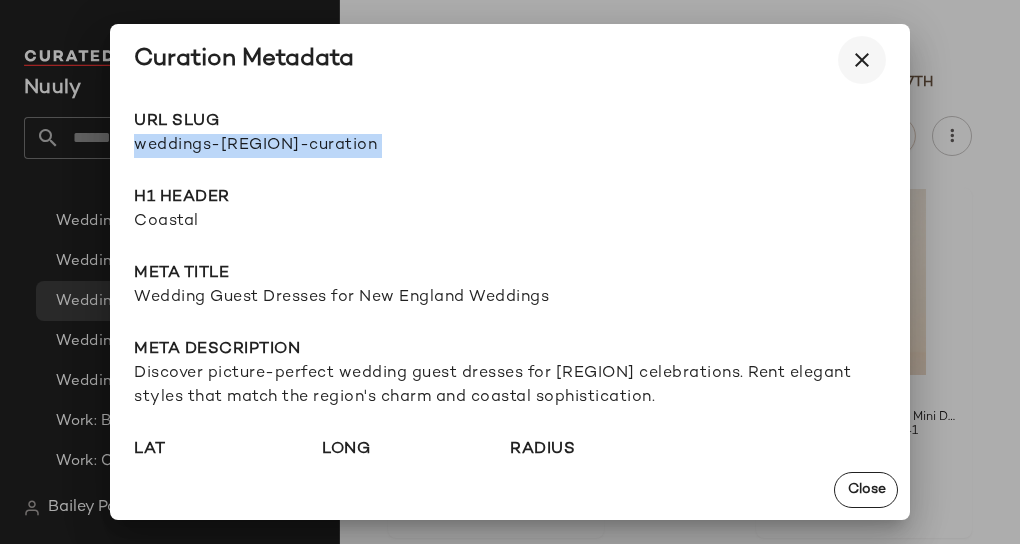 click at bounding box center (862, 60) 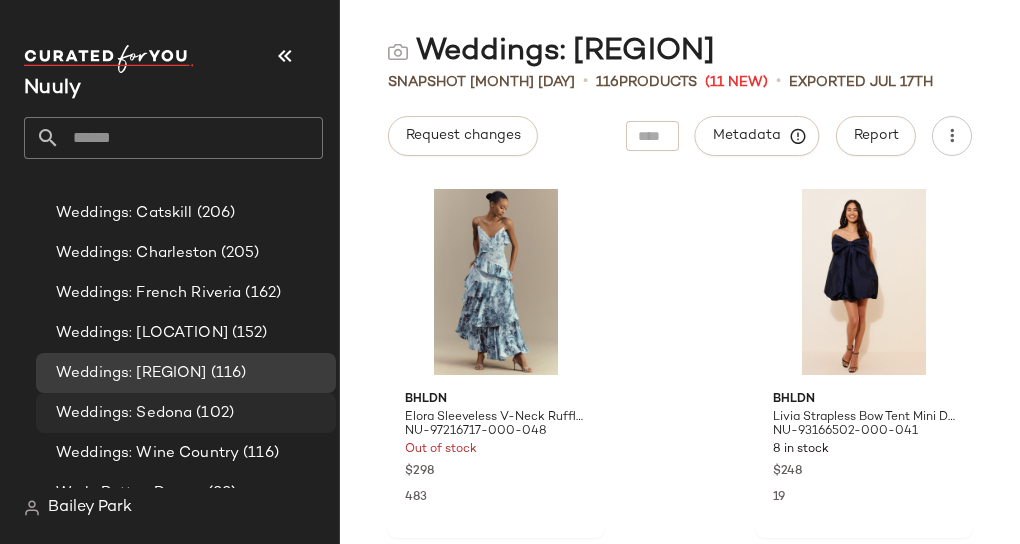 scroll, scrollTop: 6495, scrollLeft: 0, axis: vertical 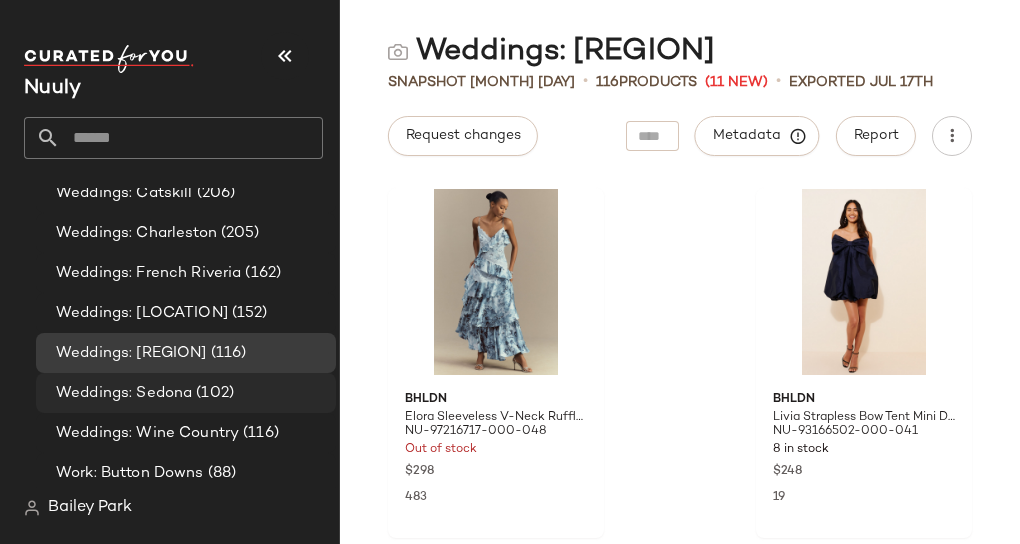 click on "(102)" at bounding box center [213, 393] 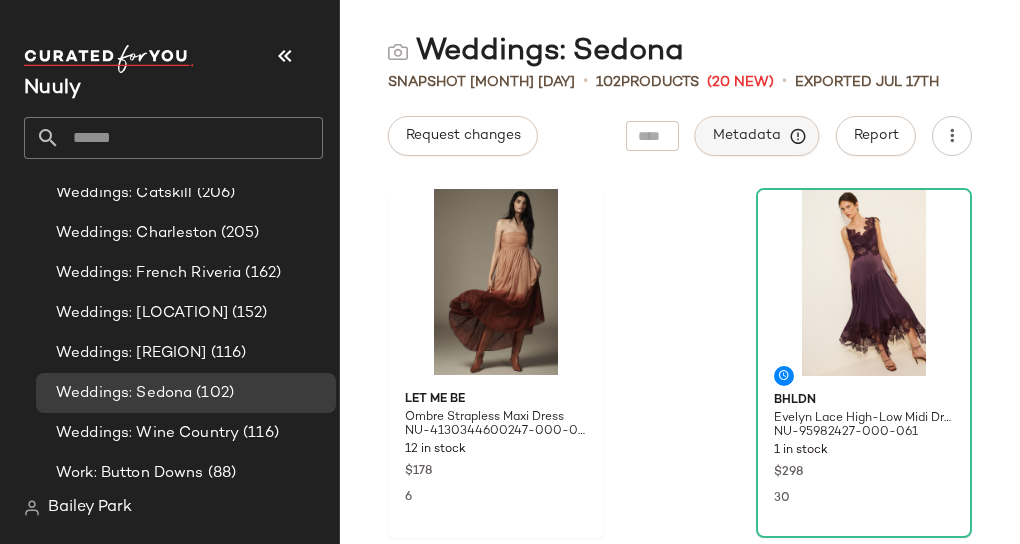 click on "Metadata" 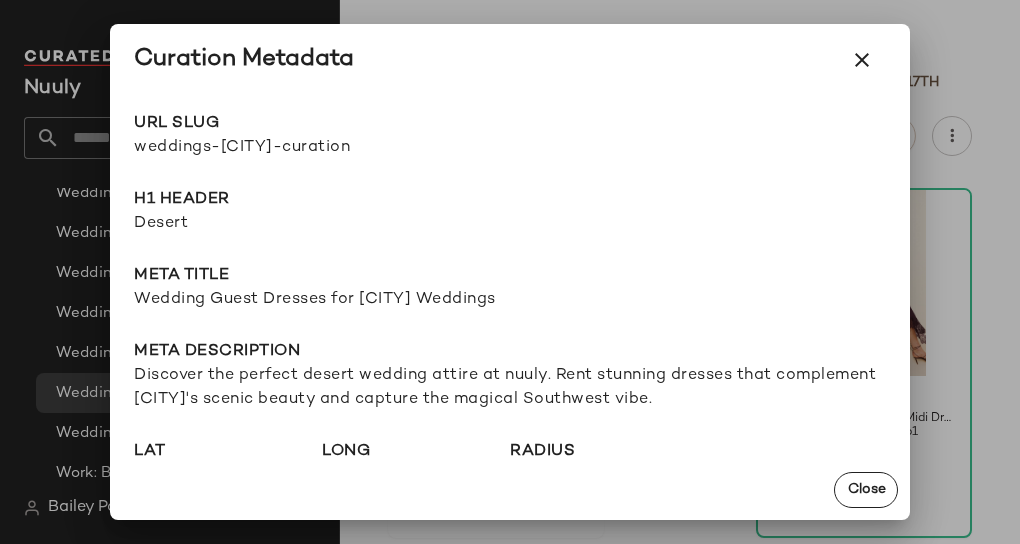 click on "weddings-[CITY]-curation" at bounding box center [322, 148] 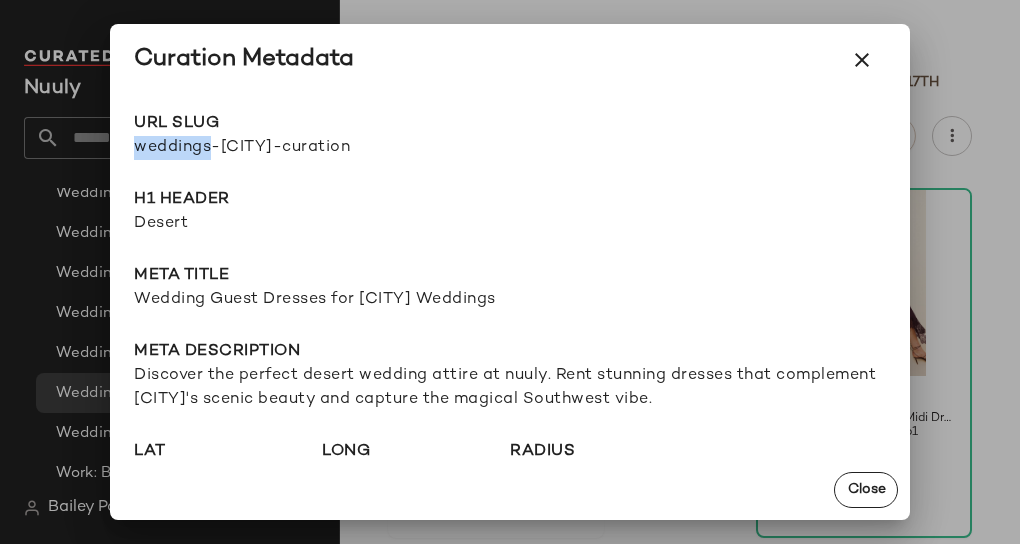 click on "weddings-[CITY]-curation" at bounding box center (322, 148) 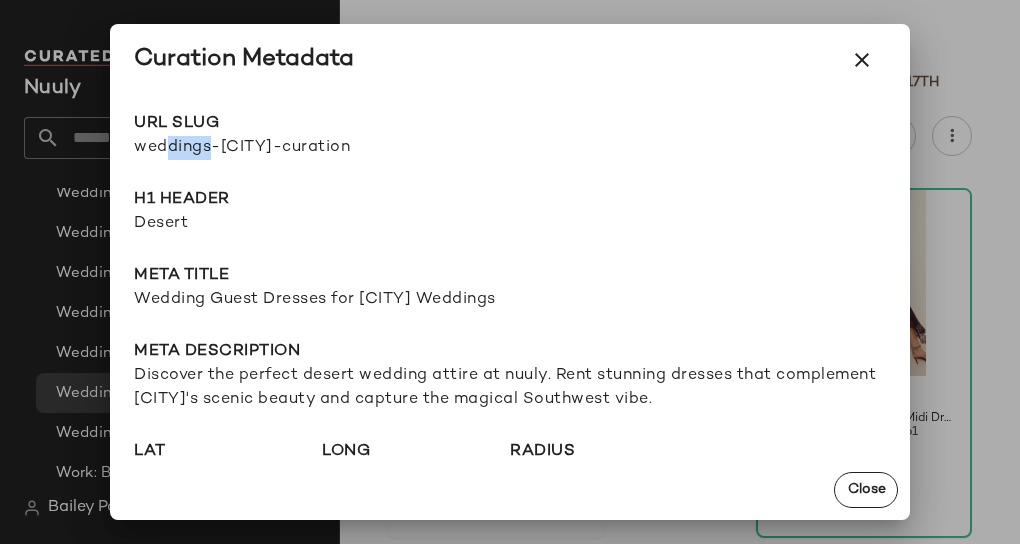 click on "weddings-[CITY]-curation" at bounding box center [322, 148] 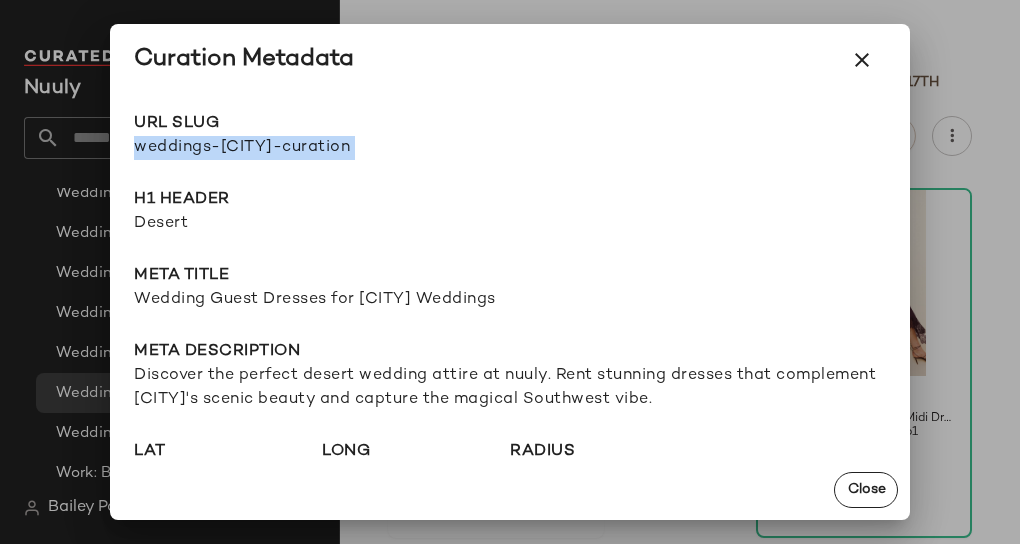 click on "weddings-[CITY]-curation" at bounding box center (322, 148) 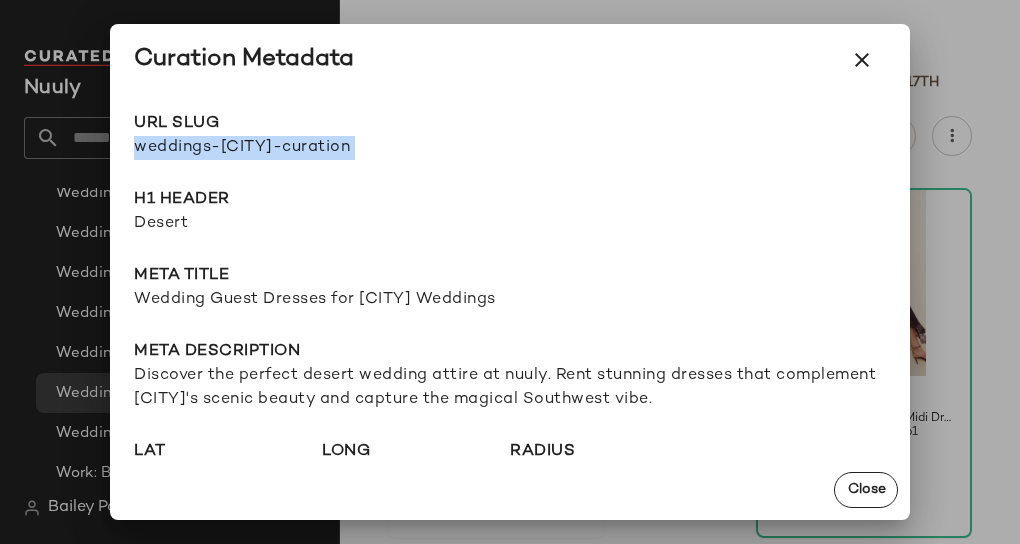 copy on "weddings-[CITY]-curation Go to Shop" 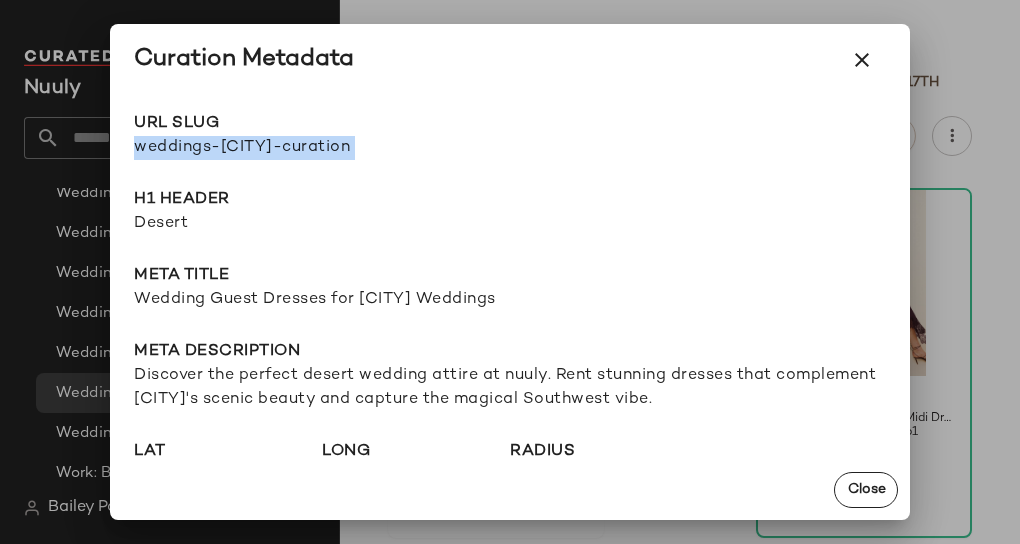 click at bounding box center (862, 60) 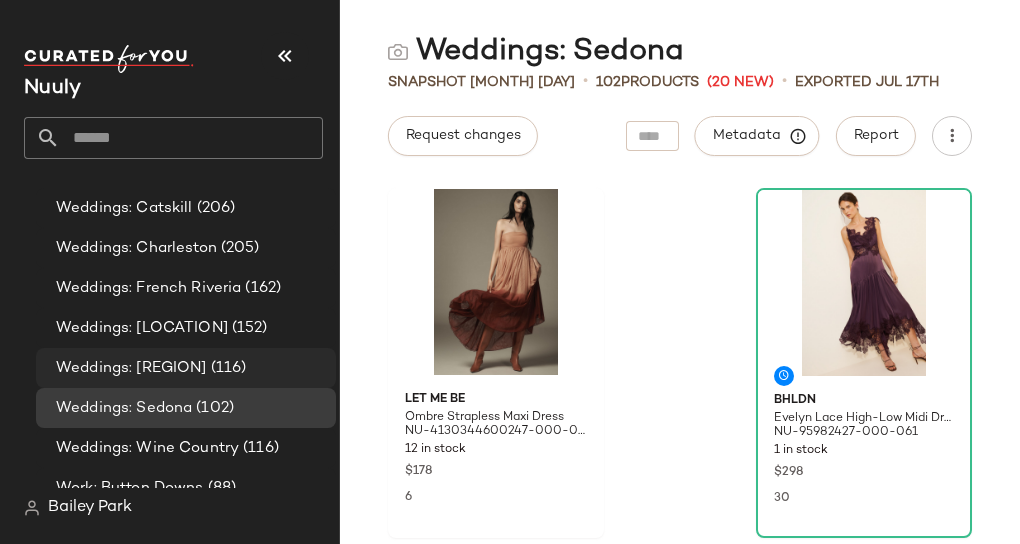 scroll, scrollTop: 6466, scrollLeft: 0, axis: vertical 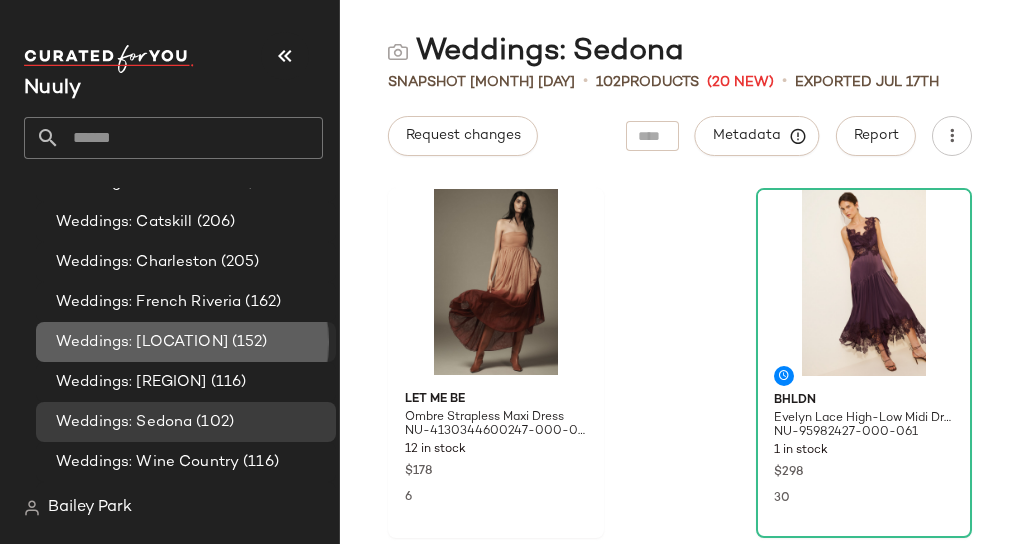 click on "(152)" at bounding box center (248, 342) 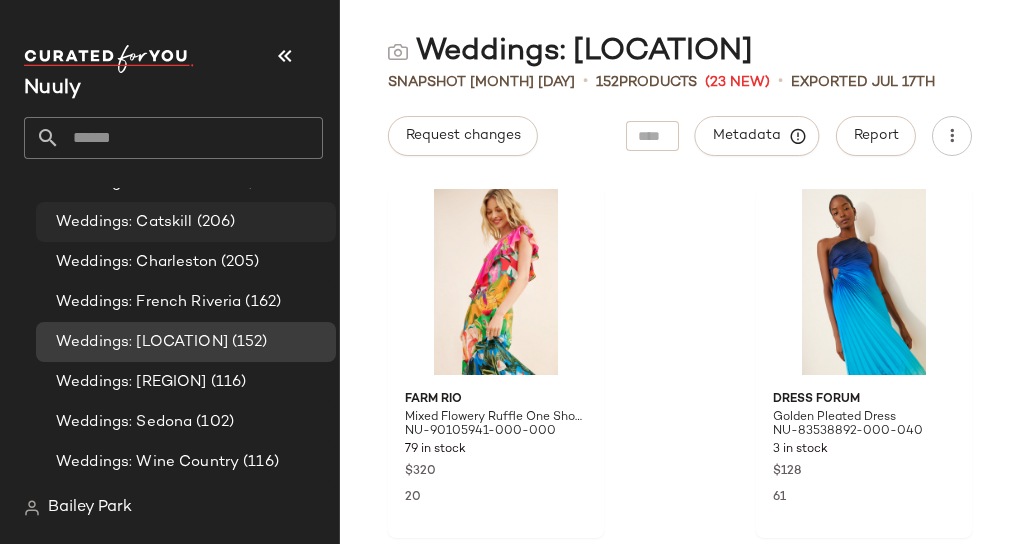 click on "(206)" at bounding box center [214, 222] 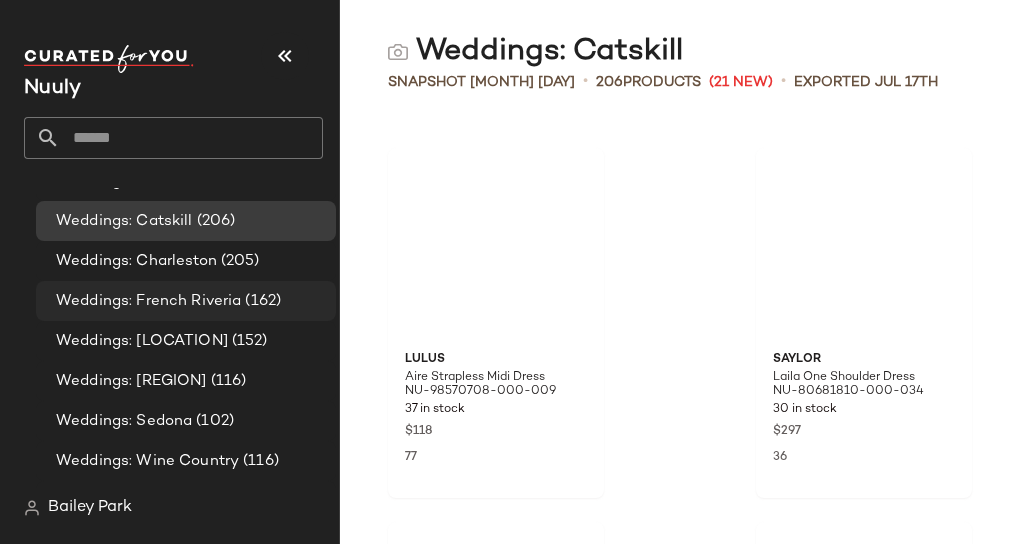 drag, startPoint x: 208, startPoint y: 348, endPoint x: 263, endPoint y: 320, distance: 61.7171 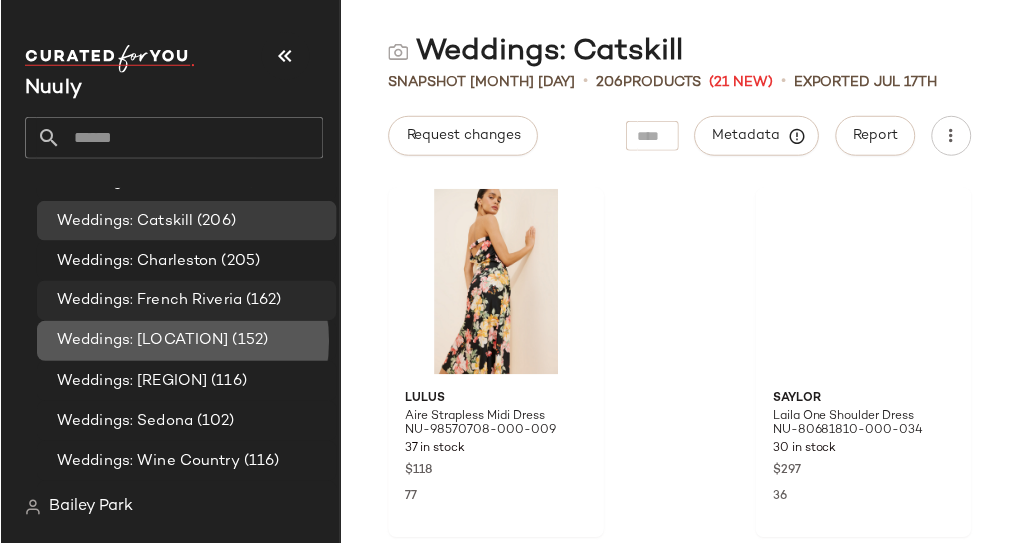 scroll, scrollTop: 6466, scrollLeft: 0, axis: vertical 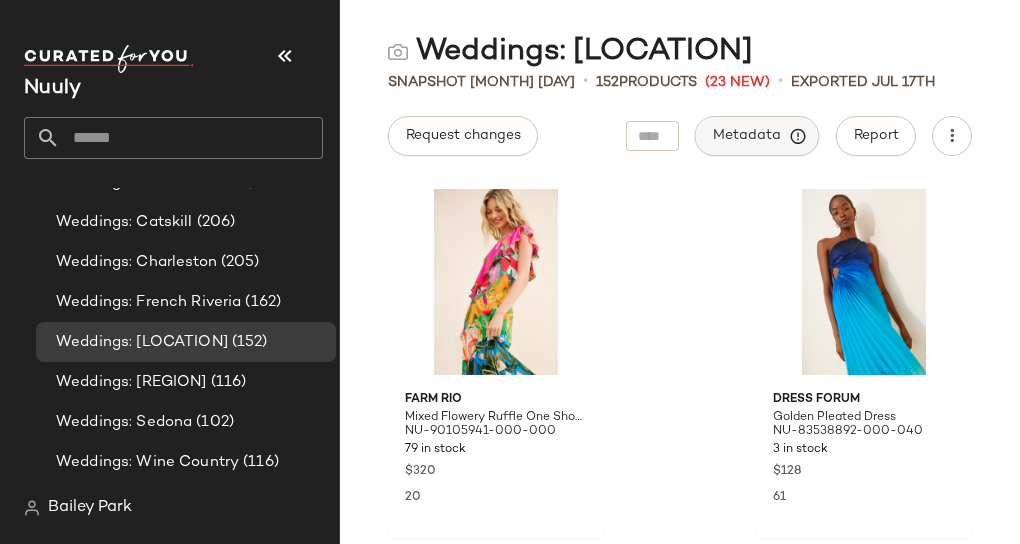 click on "Metadata" 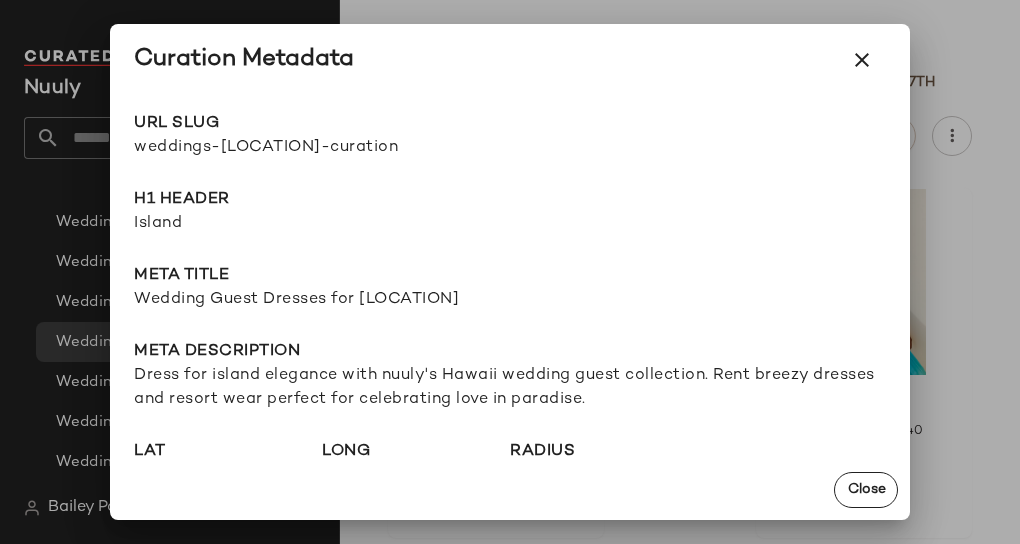 click on "weddings-[LOCATION]-curation" at bounding box center (322, 148) 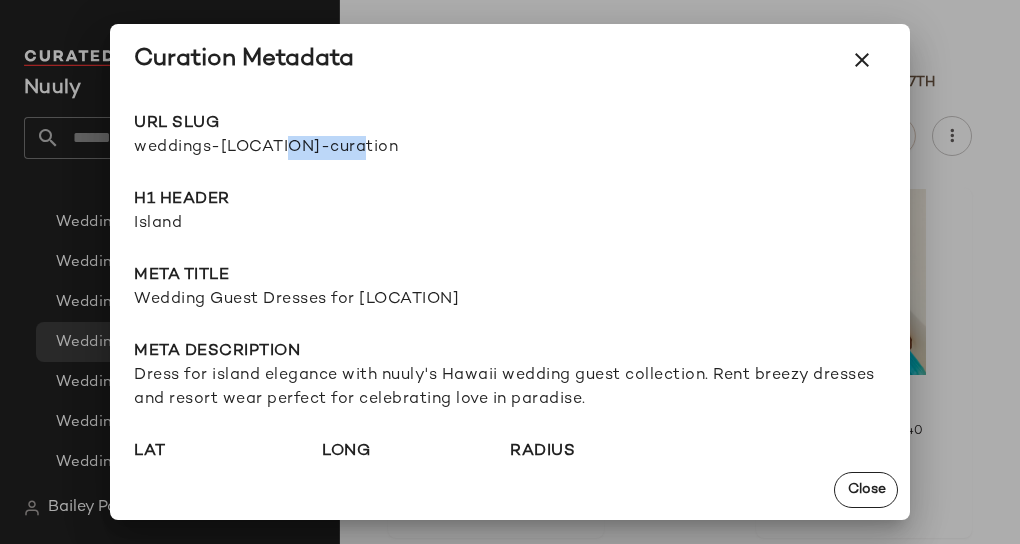 click on "weddings-[LOCATION]-curation" at bounding box center [322, 148] 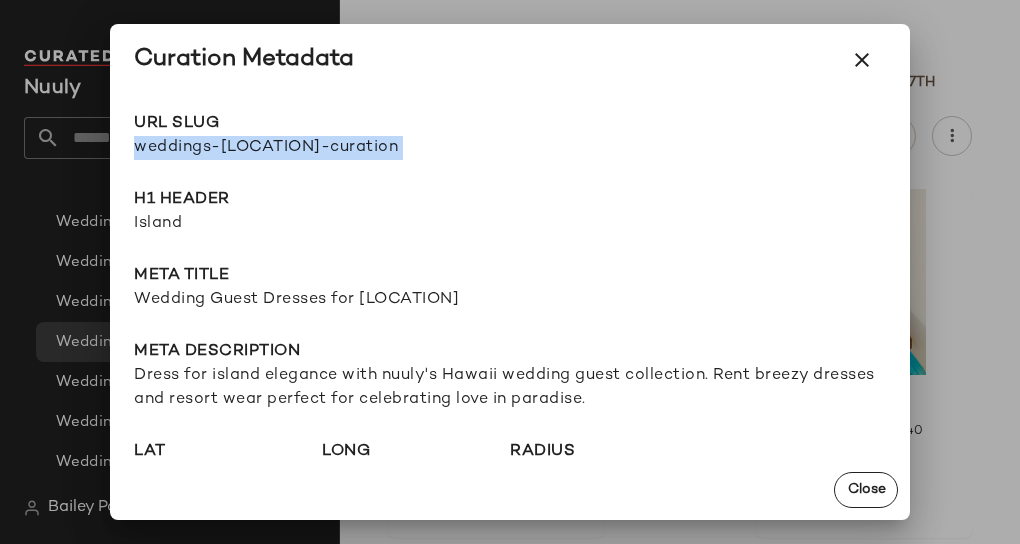 click on "weddings-[LOCATION]-curation" at bounding box center [322, 148] 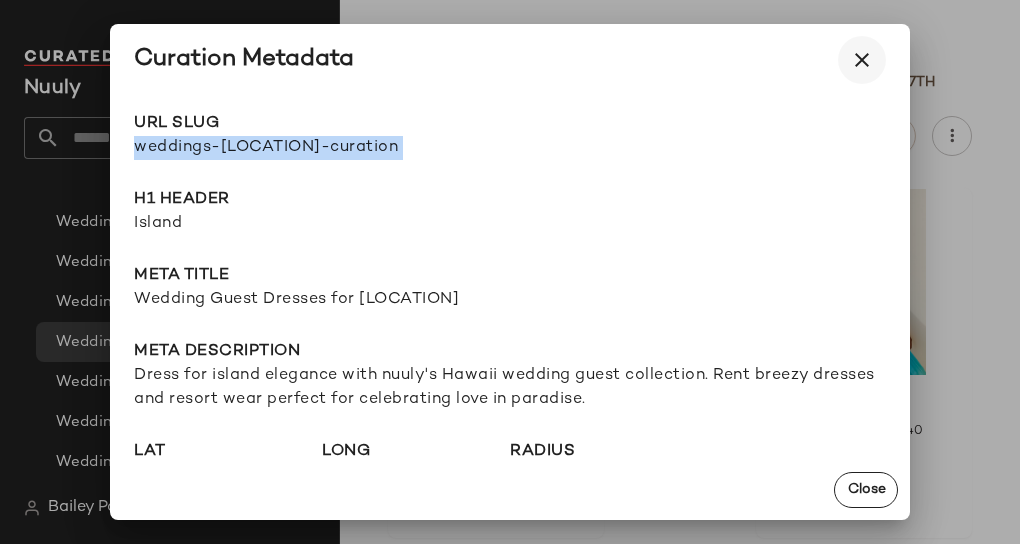 click at bounding box center (862, 60) 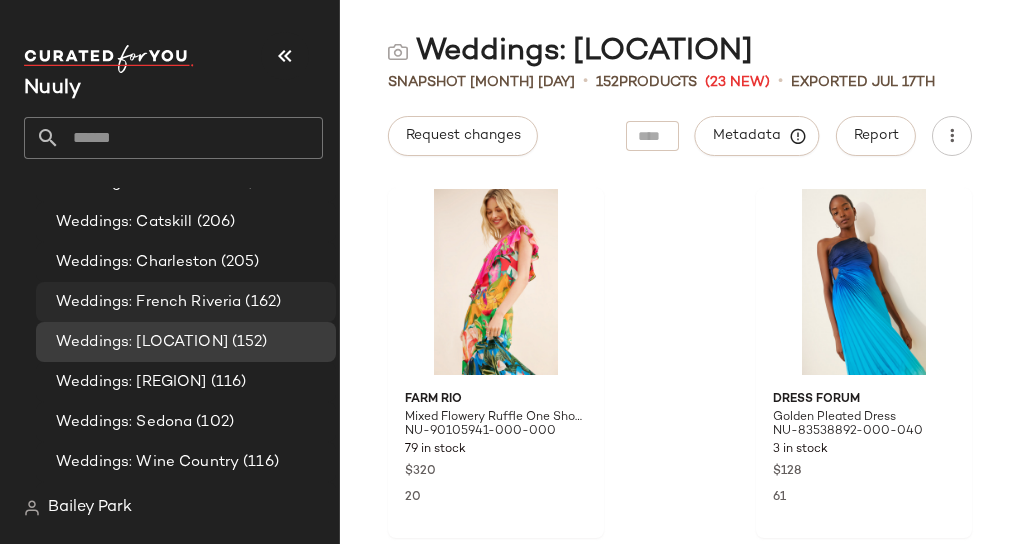 click on "Weddings: [LOCATION] ([NUMBER])" 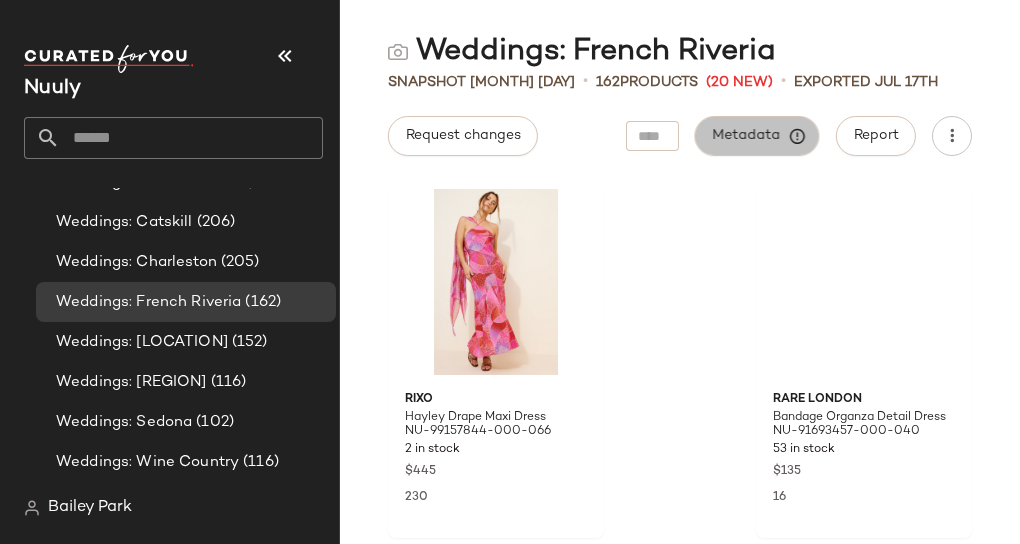 click on "Metadata" 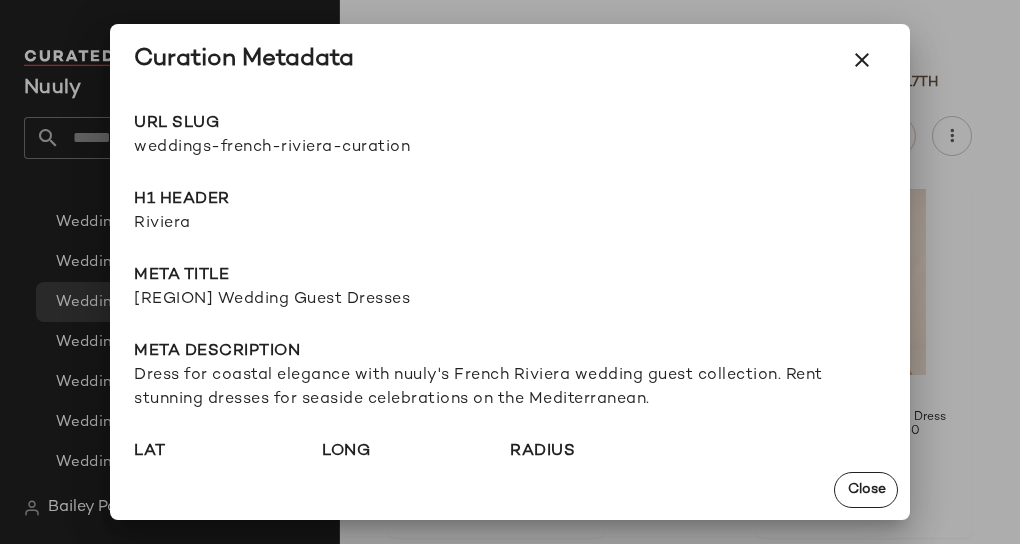 click on "weddings-french-riviera-curation" at bounding box center [322, 148] 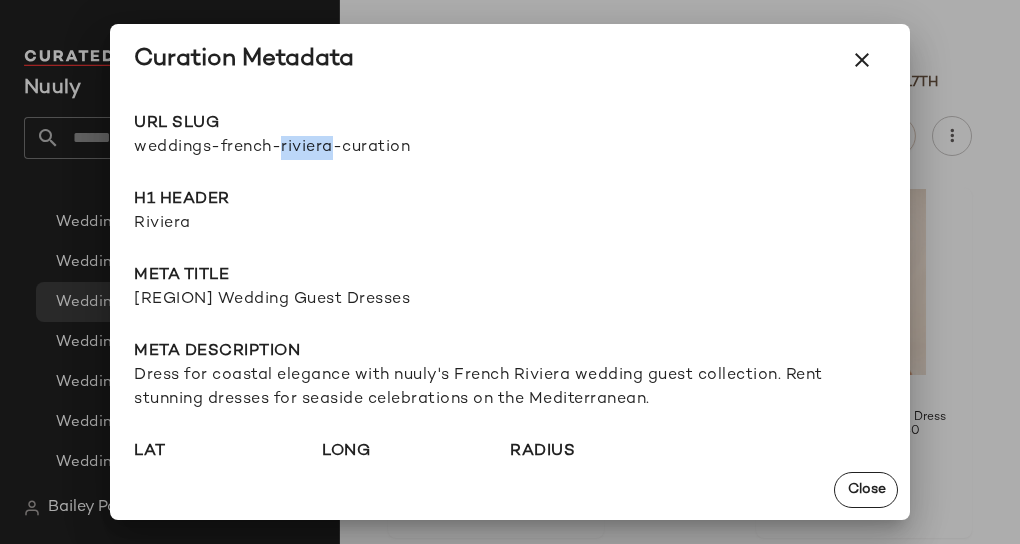 click on "weddings-french-riviera-curation" at bounding box center (322, 148) 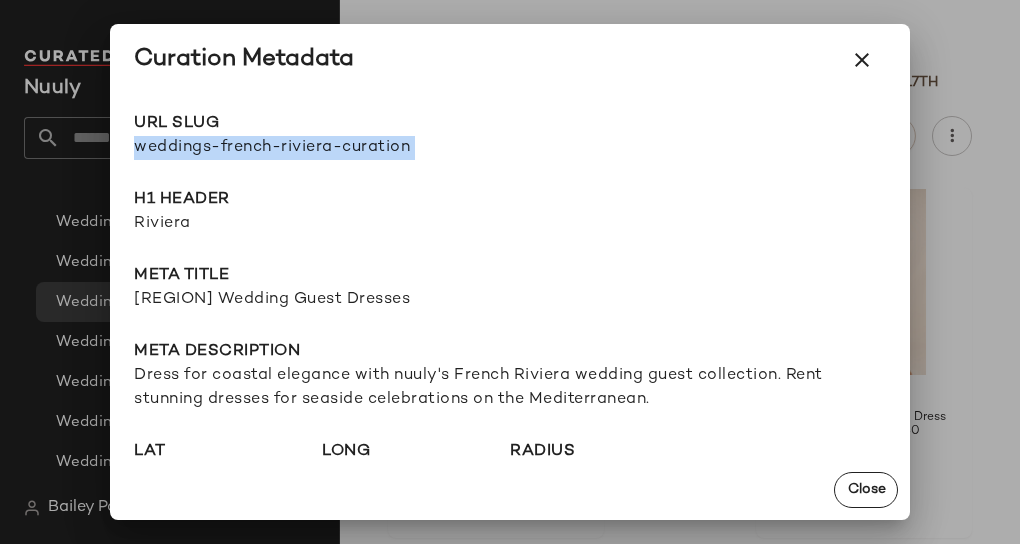 click on "weddings-french-riviera-curation" at bounding box center (322, 148) 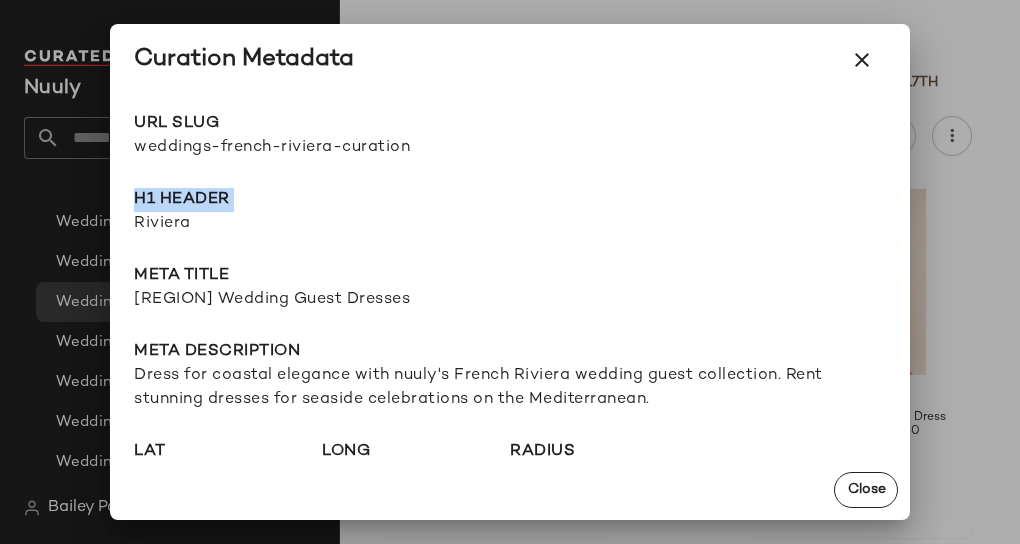 drag, startPoint x: 518, startPoint y: 148, endPoint x: 721, endPoint y: 166, distance: 203.79646 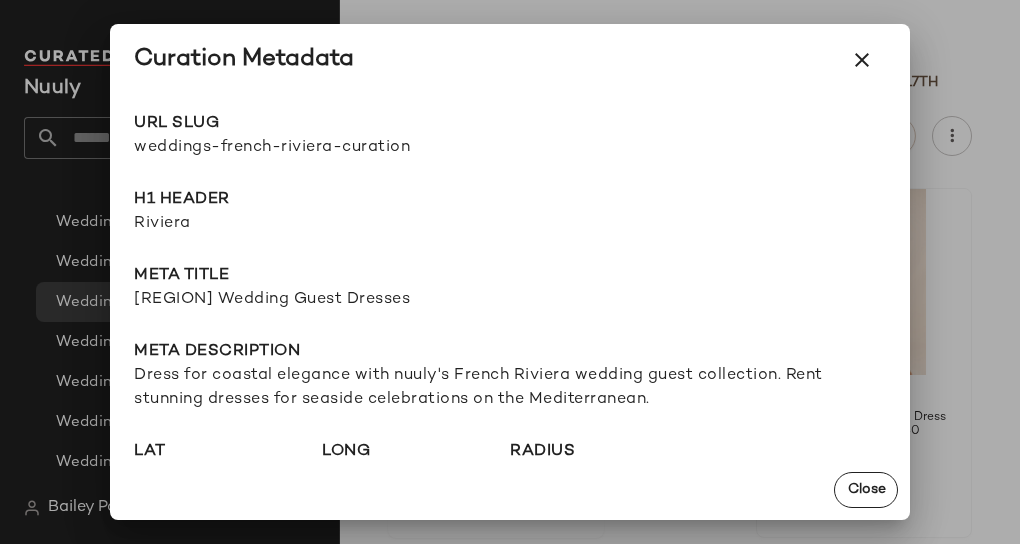 drag, startPoint x: 953, startPoint y: 204, endPoint x: 804, endPoint y: 217, distance: 149.56604 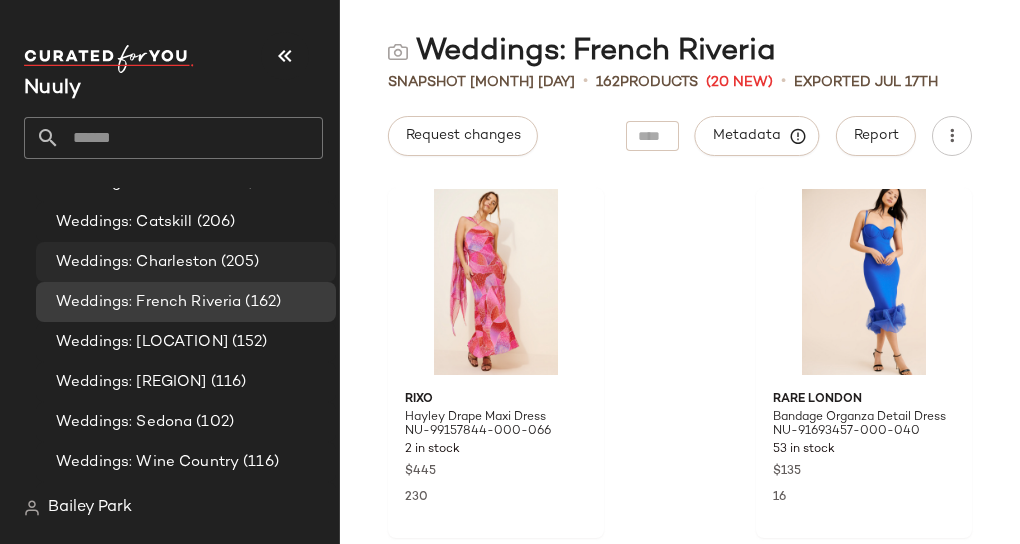click on "(205)" at bounding box center (238, 262) 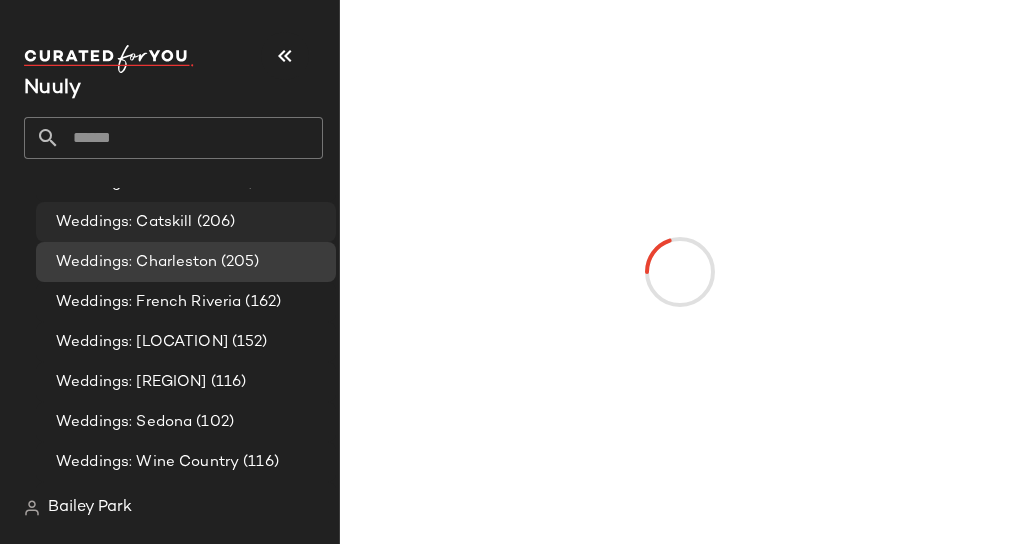 click on "(206)" at bounding box center [214, 222] 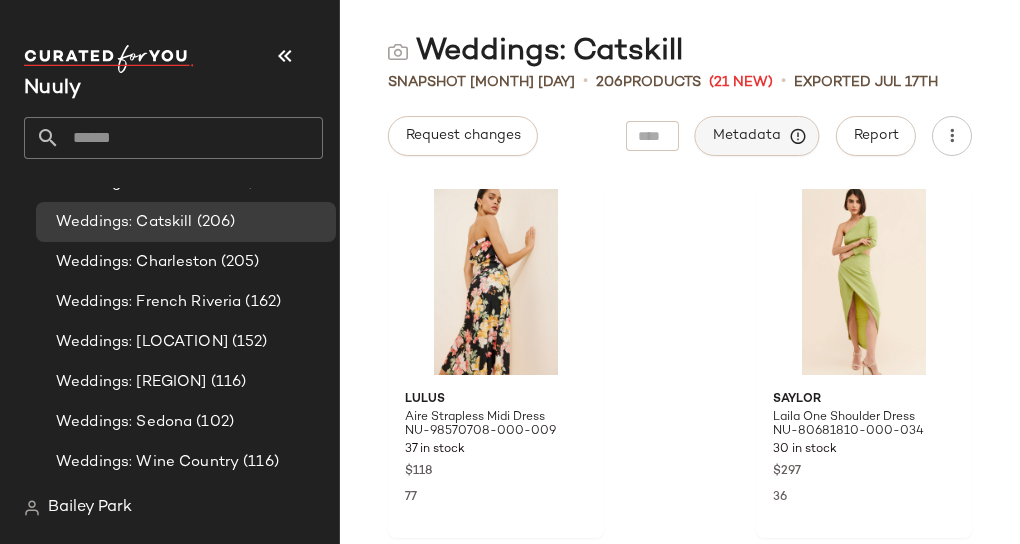 click on "Metadata" 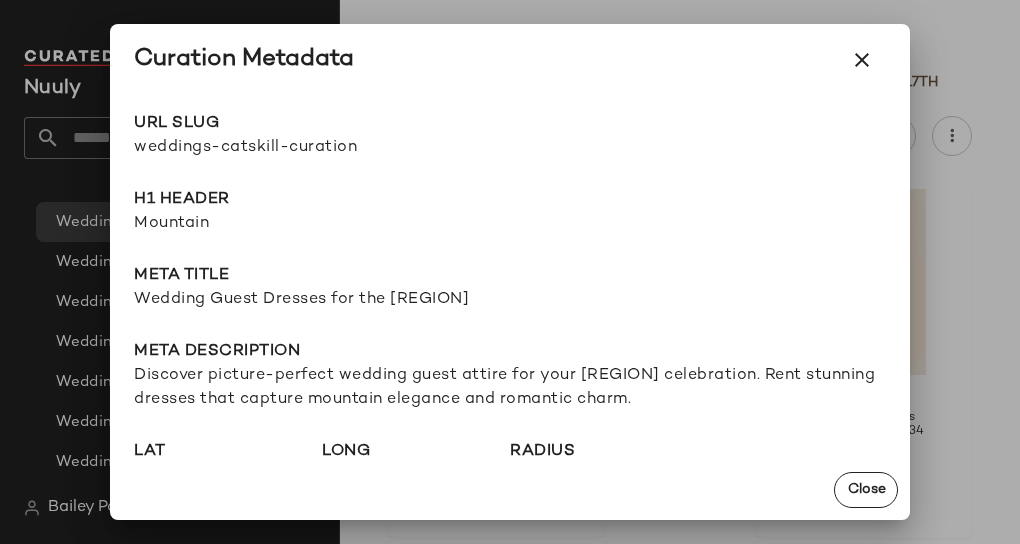 click on "weddings-catskill-curation" at bounding box center (322, 148) 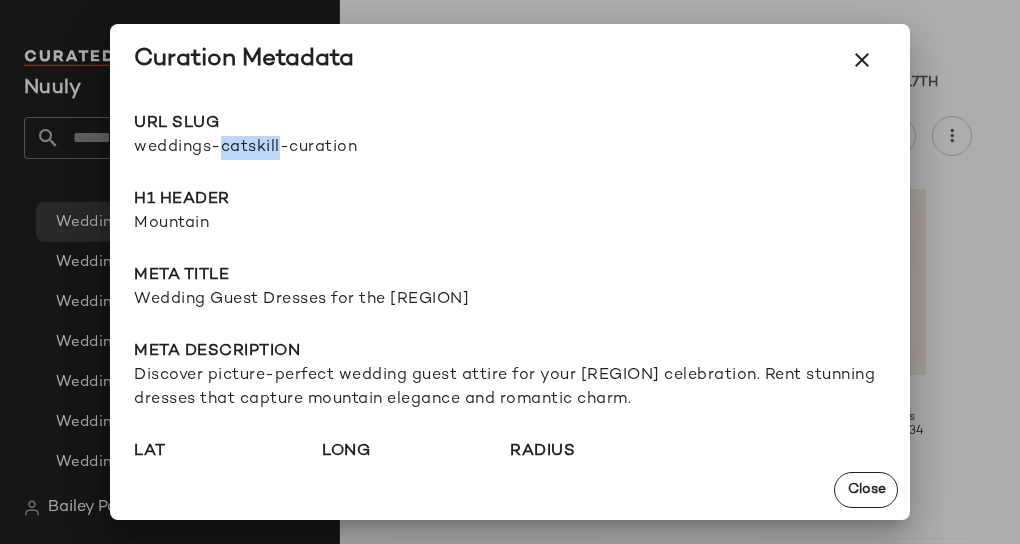 click on "weddings-catskill-curation" at bounding box center [322, 148] 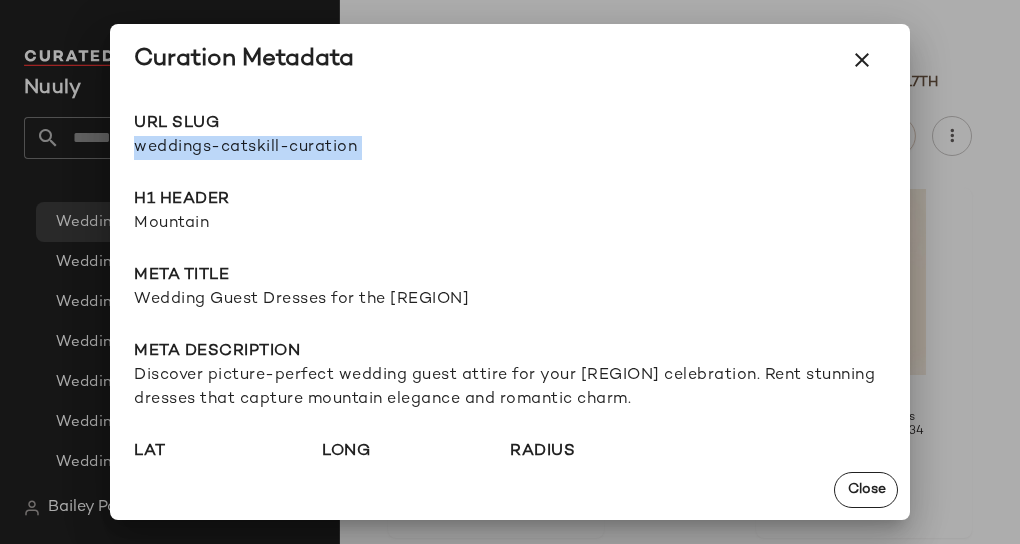 click on "weddings-catskill-curation" at bounding box center [322, 148] 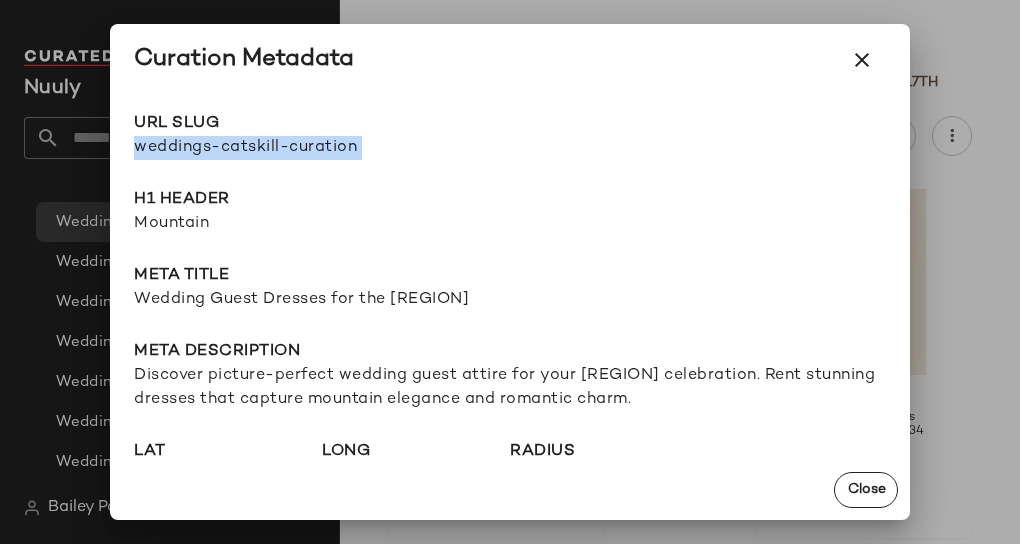 copy on "weddings-[LOCATION]-curation Go to Shop" 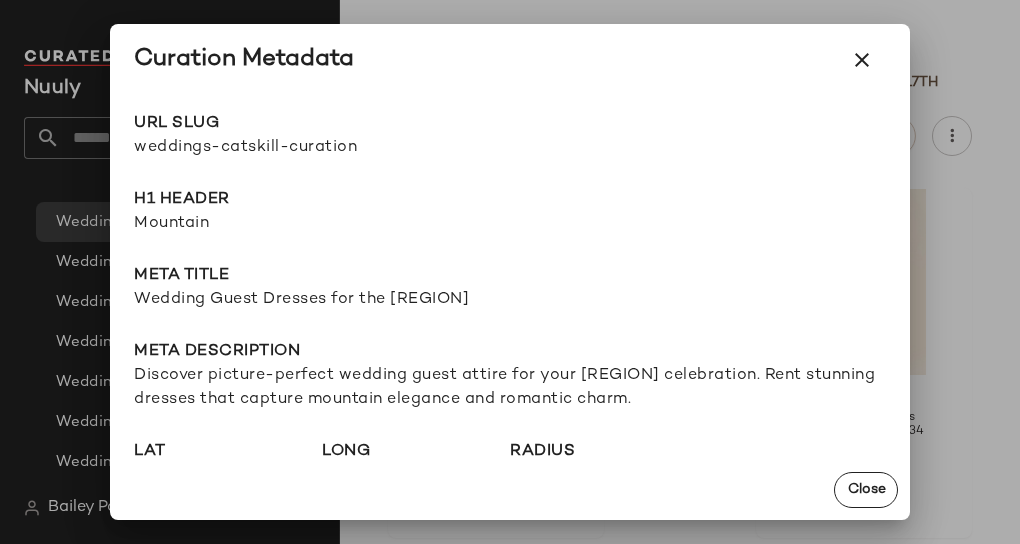 click at bounding box center (510, 272) 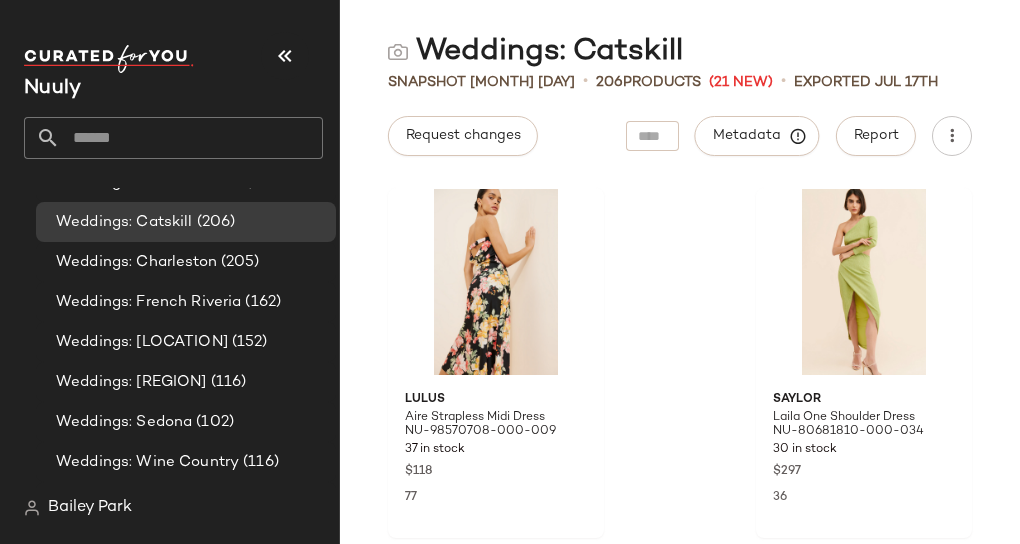 click 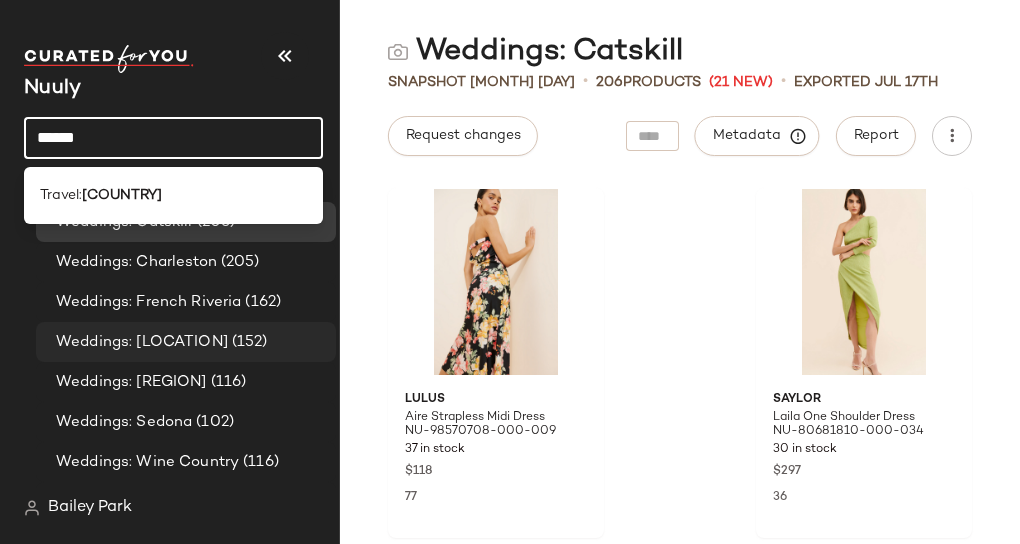 type on "******" 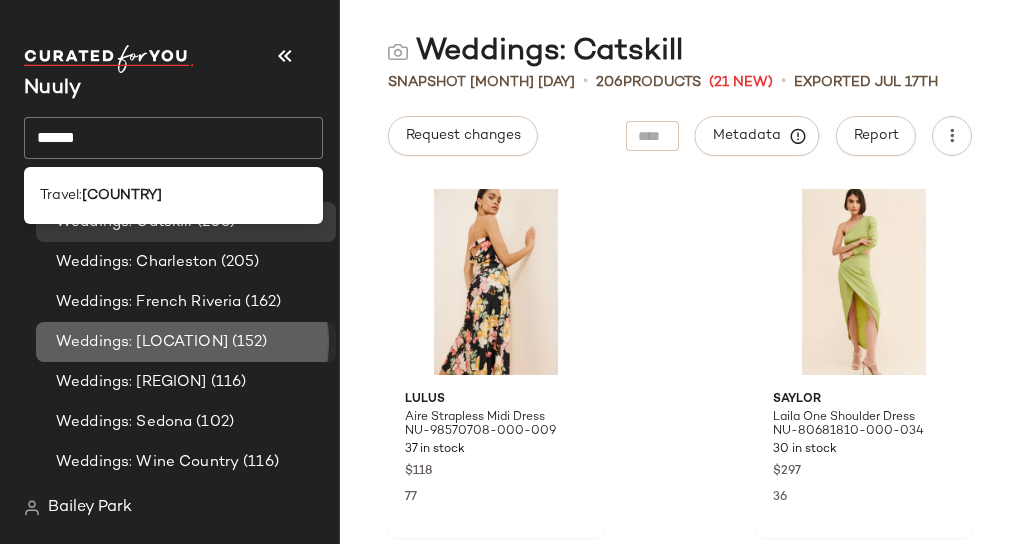 drag, startPoint x: 149, startPoint y: 344, endPoint x: 166, endPoint y: 345, distance: 17.029387 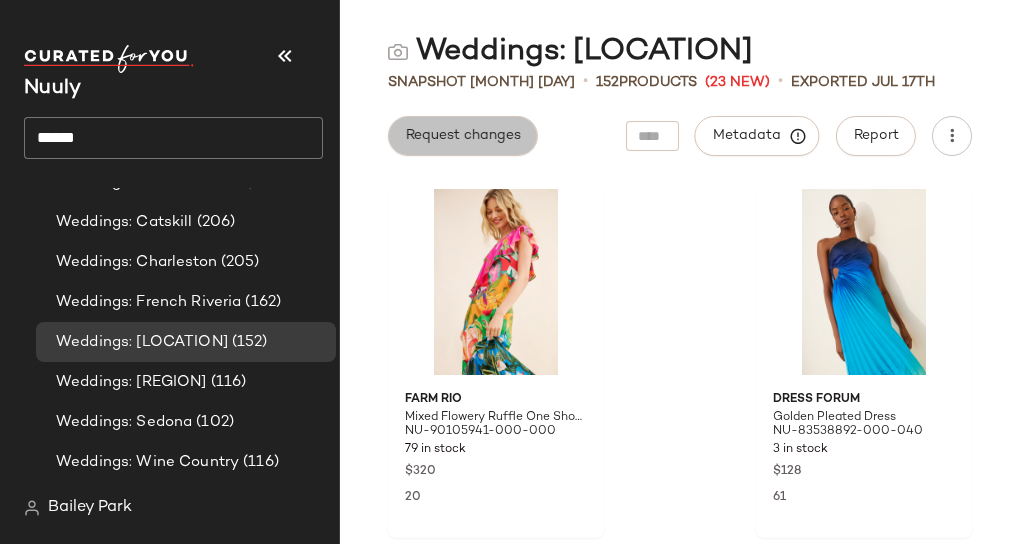 click on "Request changes" at bounding box center [463, 136] 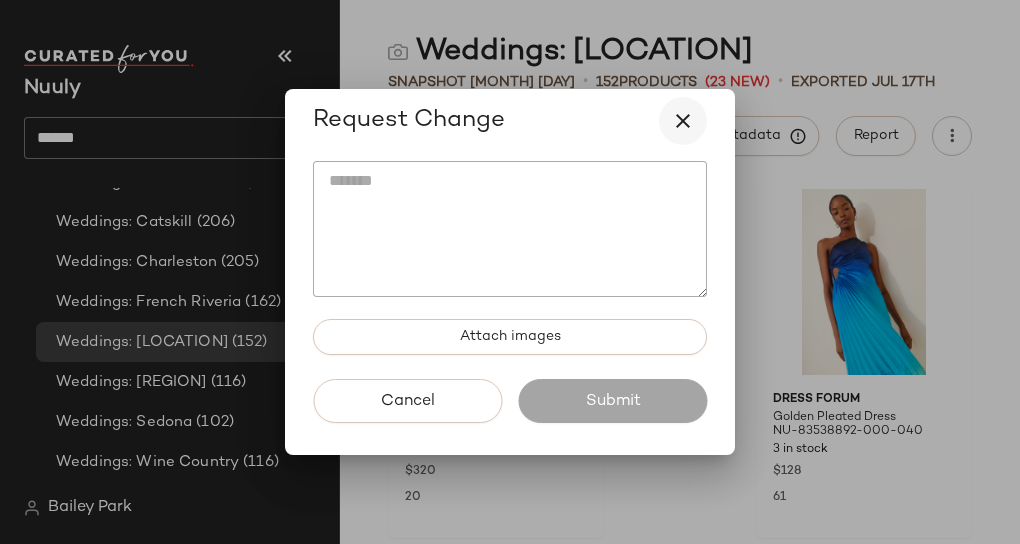 drag, startPoint x: 685, startPoint y: 122, endPoint x: 697, endPoint y: 121, distance: 12.0415945 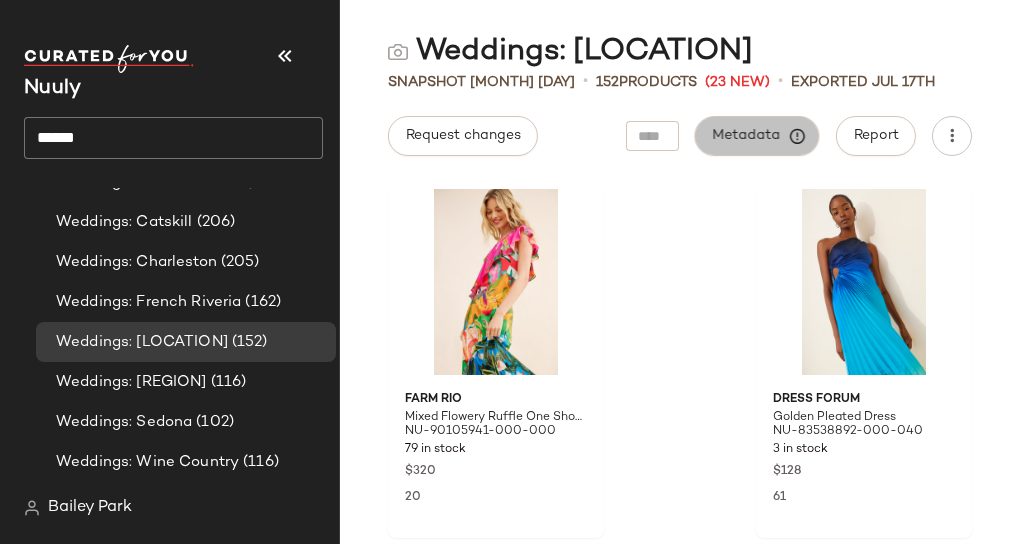 click on "Metadata" 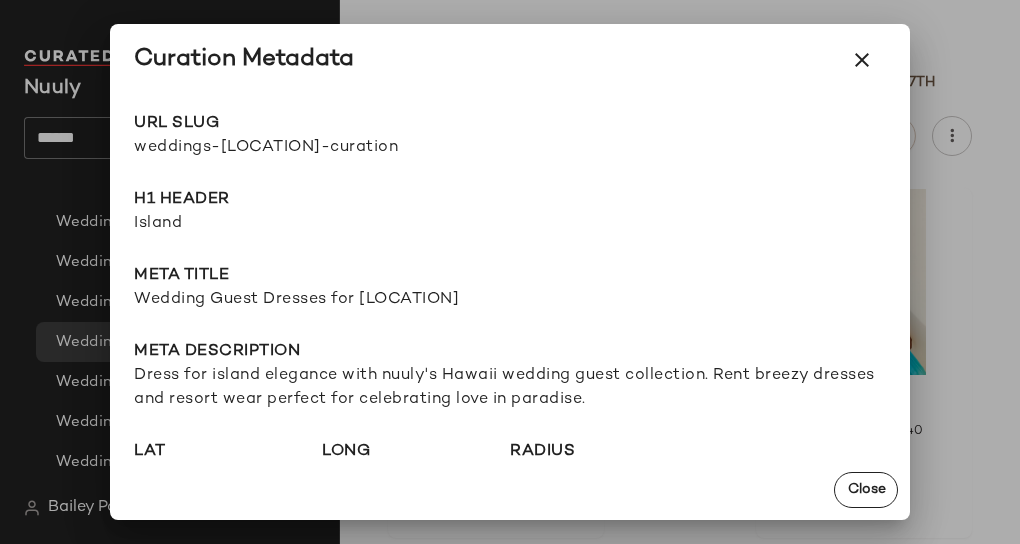 click on "weddings-[LOCATION]-curation" at bounding box center (322, 148) 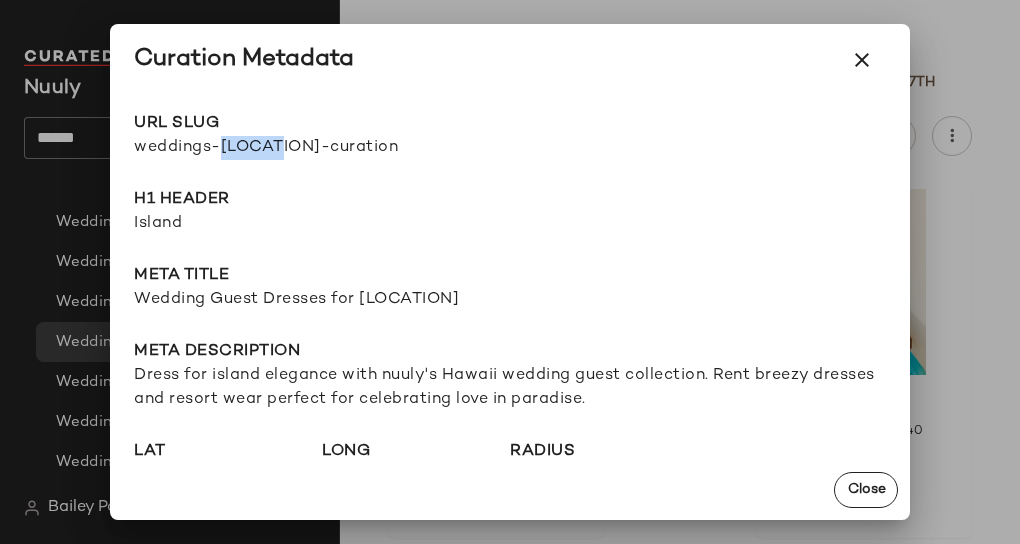 click on "weddings-[LOCATION]-curation" at bounding box center (322, 148) 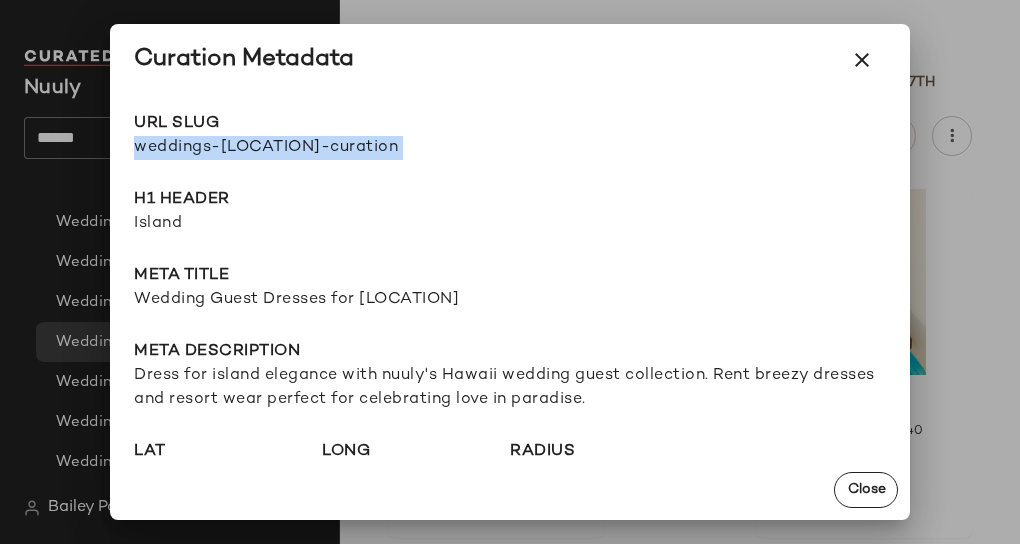 click on "weddings-[LOCATION]-curation" at bounding box center (322, 148) 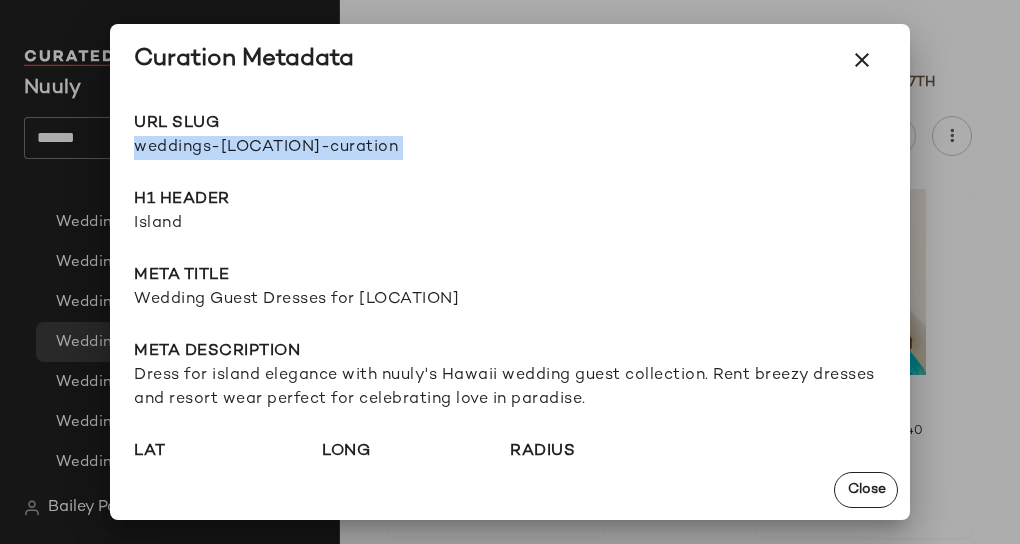 copy on "weddings-[LOCATION]-curation Go to Shop" 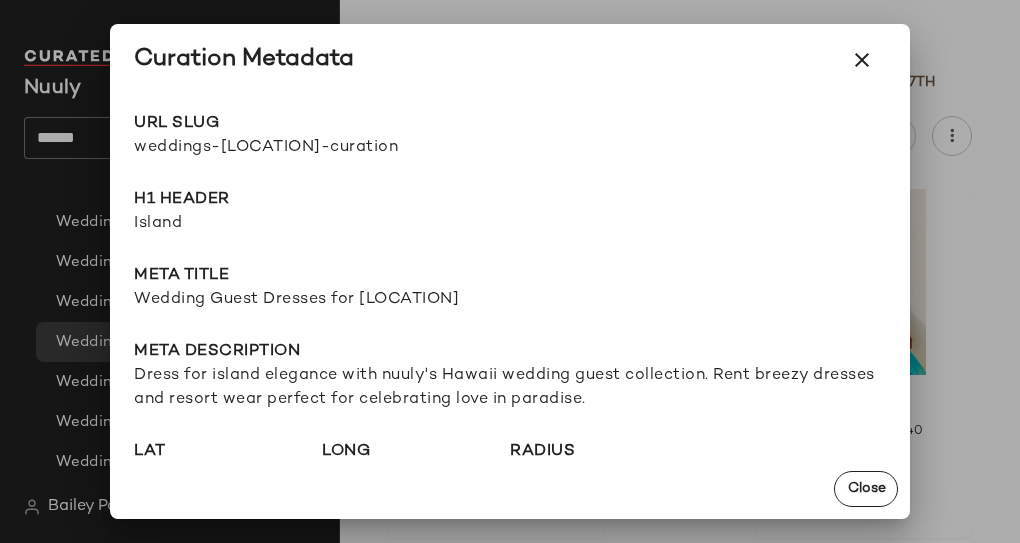 click at bounding box center (510, 271) 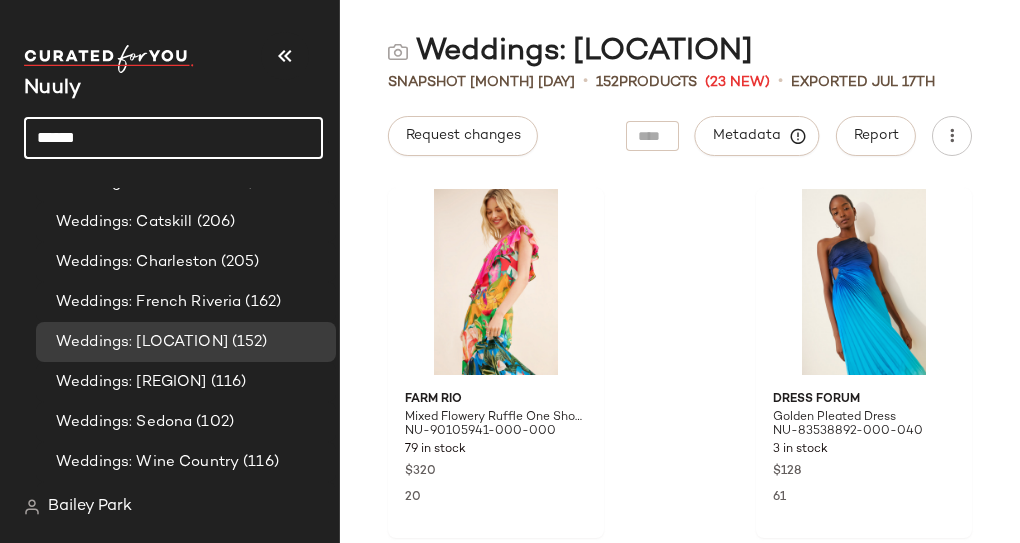 click on "******" 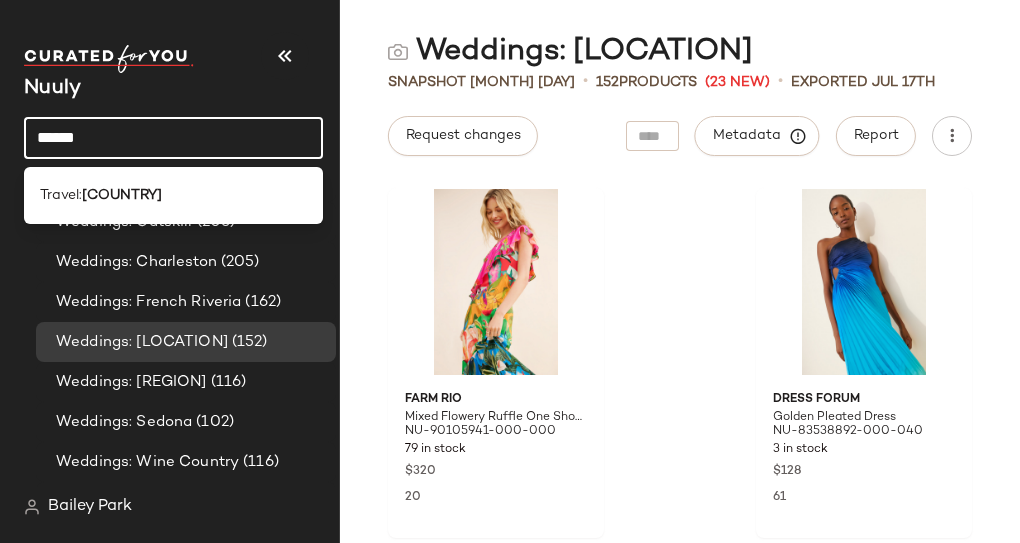 click on "******" 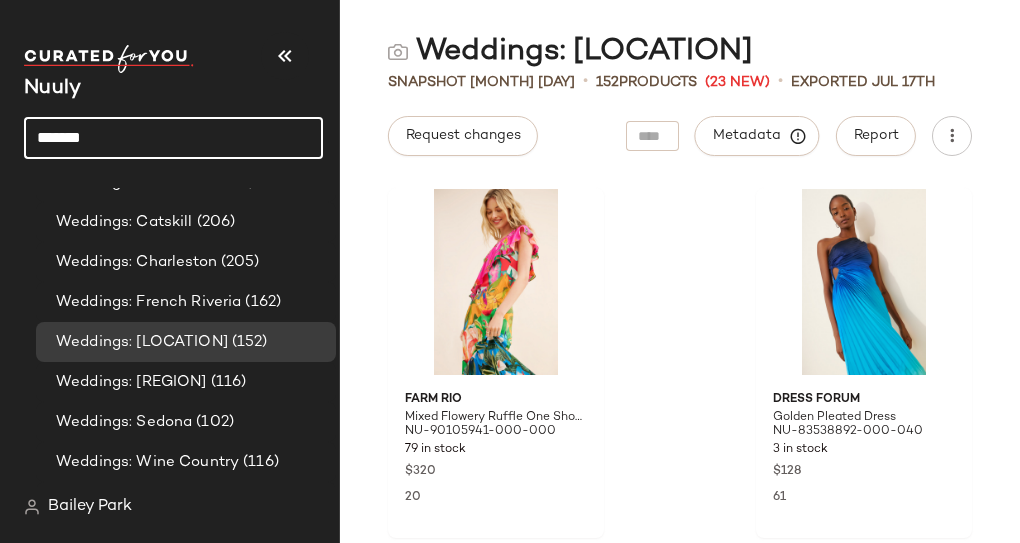 type on "********" 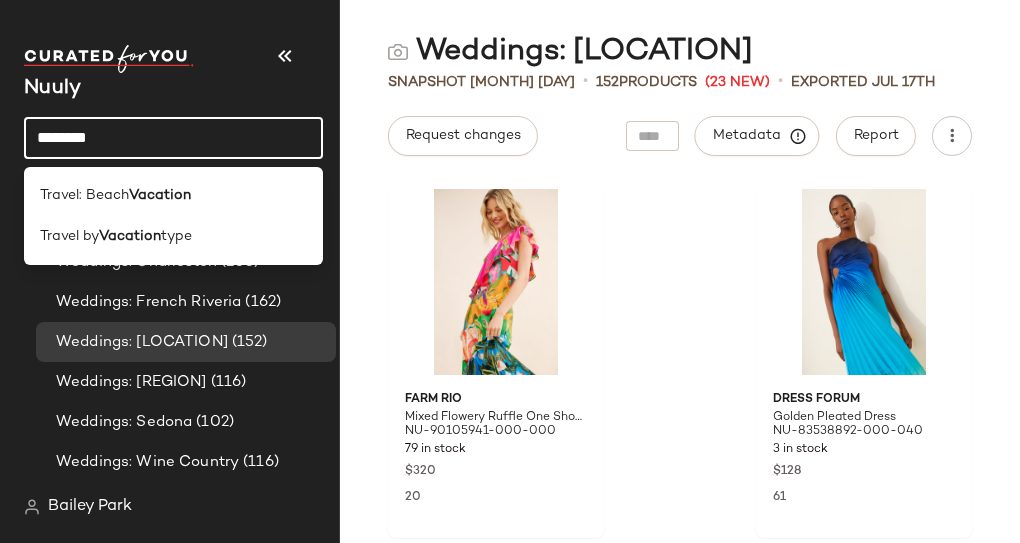 click on "********" 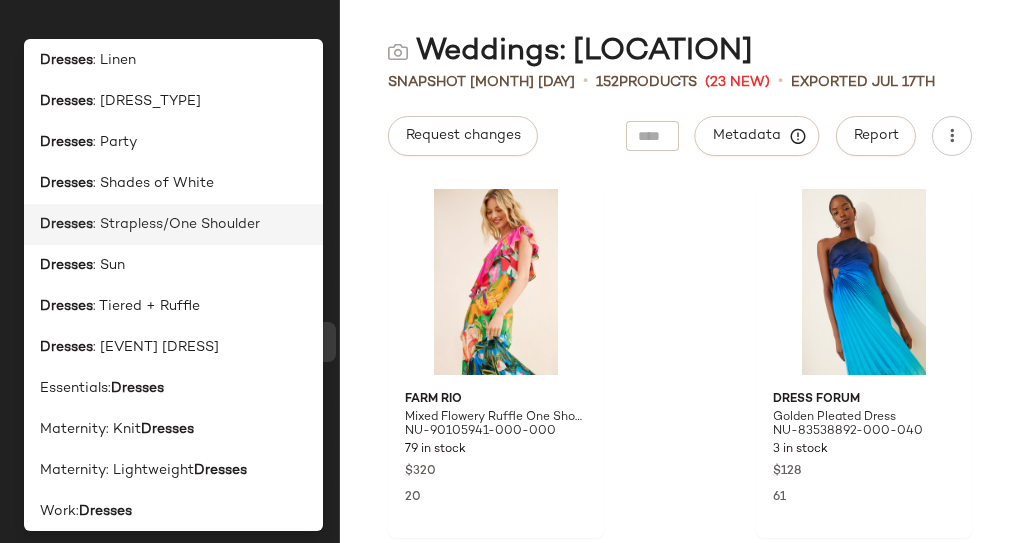 scroll, scrollTop: 221, scrollLeft: 0, axis: vertical 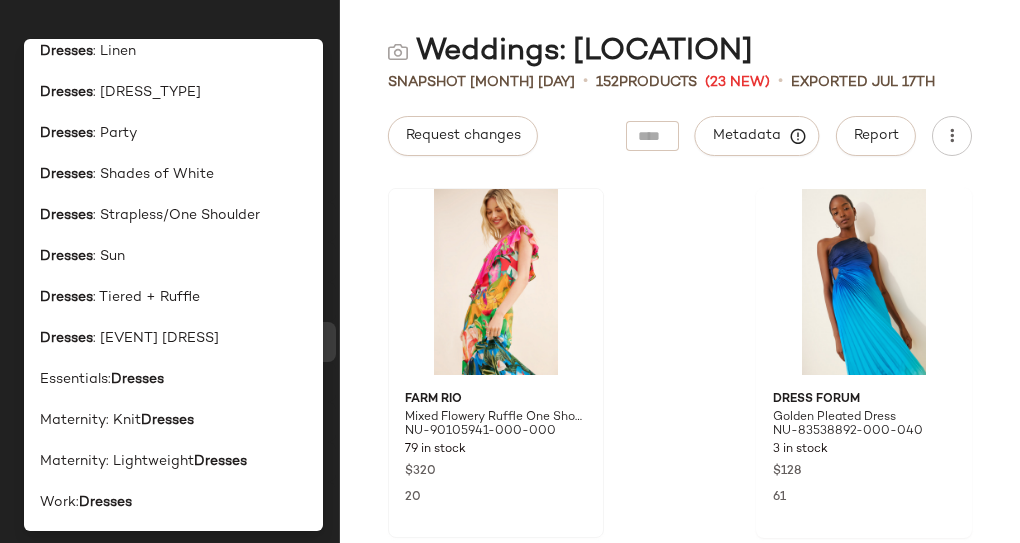 type on "*******" 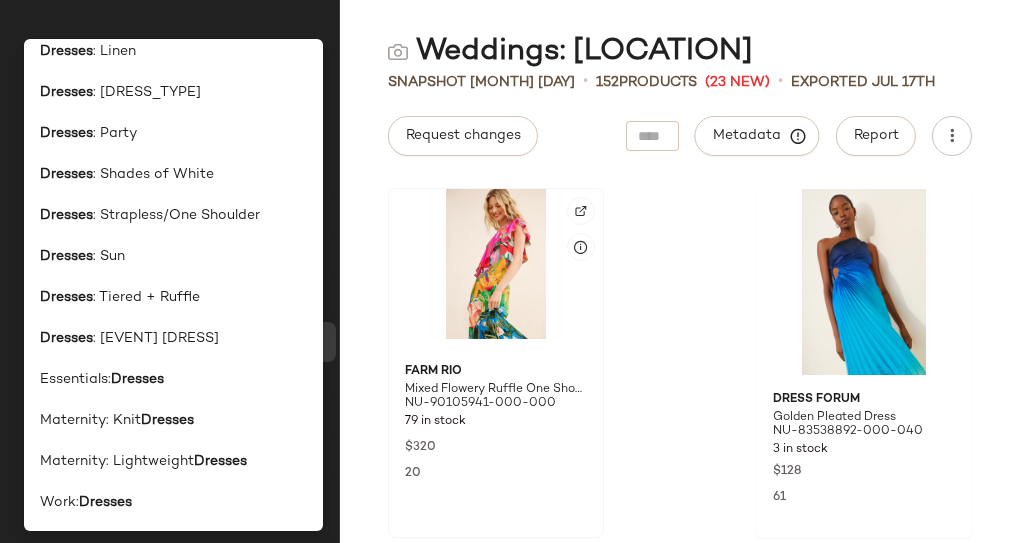 drag, startPoint x: 542, startPoint y: 273, endPoint x: 404, endPoint y: 293, distance: 139.44174 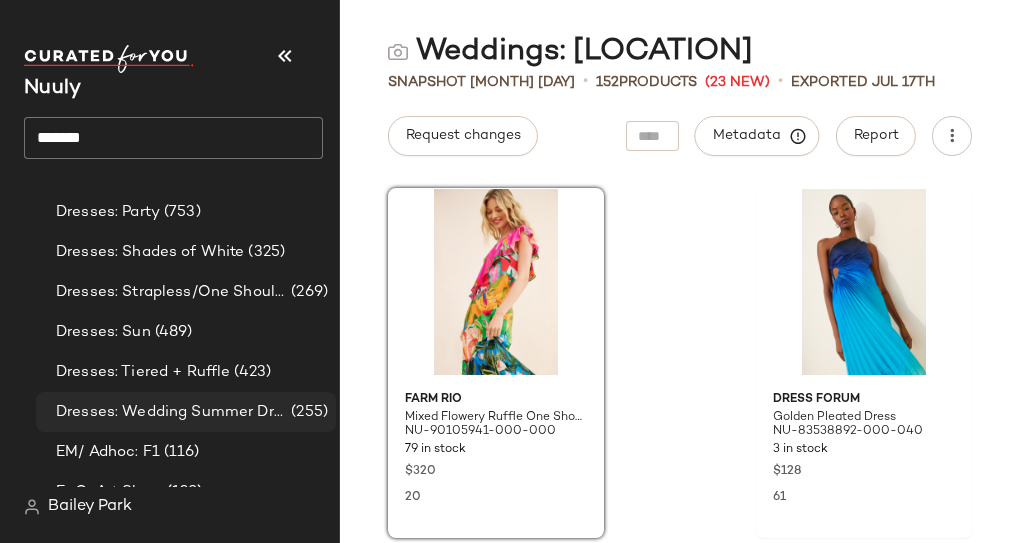 scroll, scrollTop: 1758, scrollLeft: 0, axis: vertical 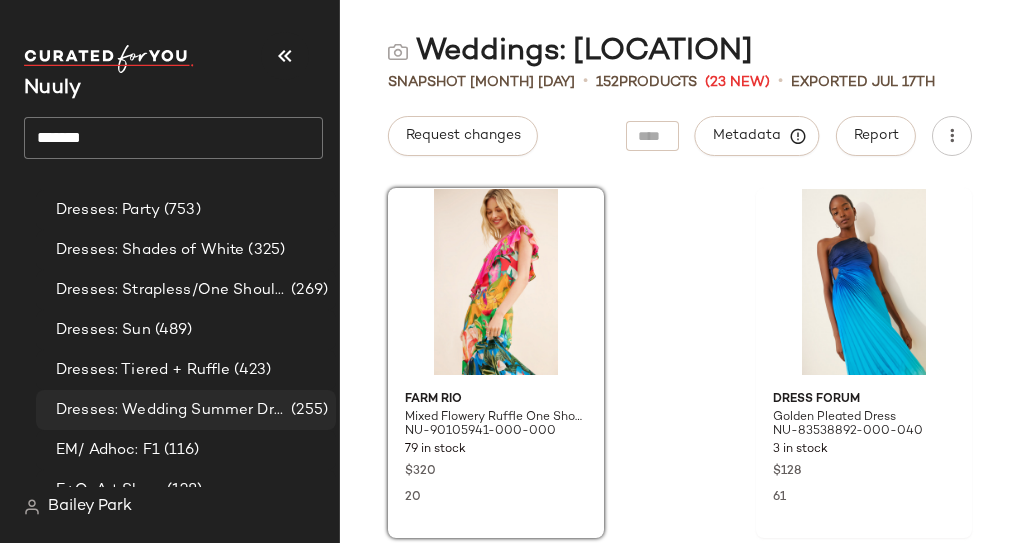 click on "Dresses: Wedding Summer Dress (255)" 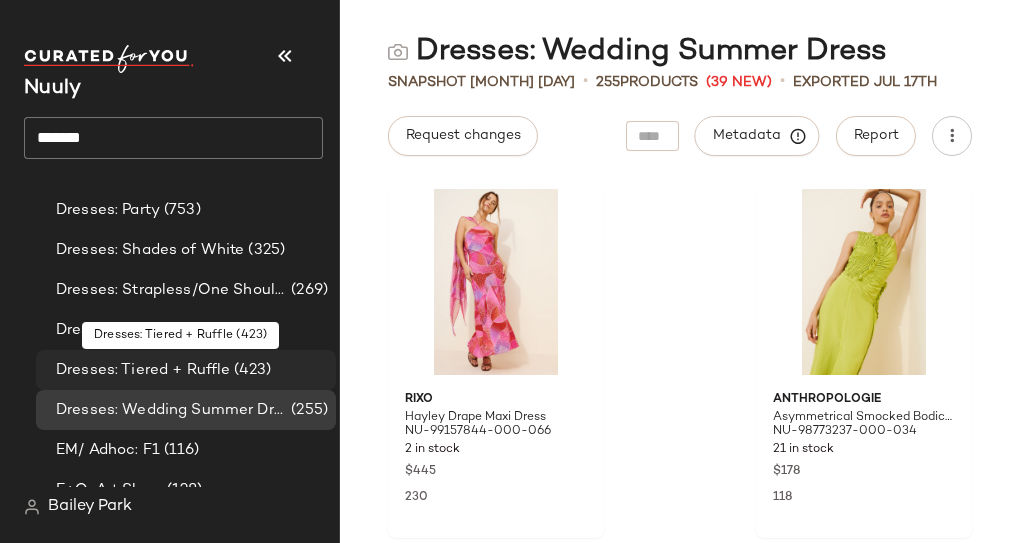 click on "Dresses: Tiered + Ruffle" at bounding box center (143, 370) 